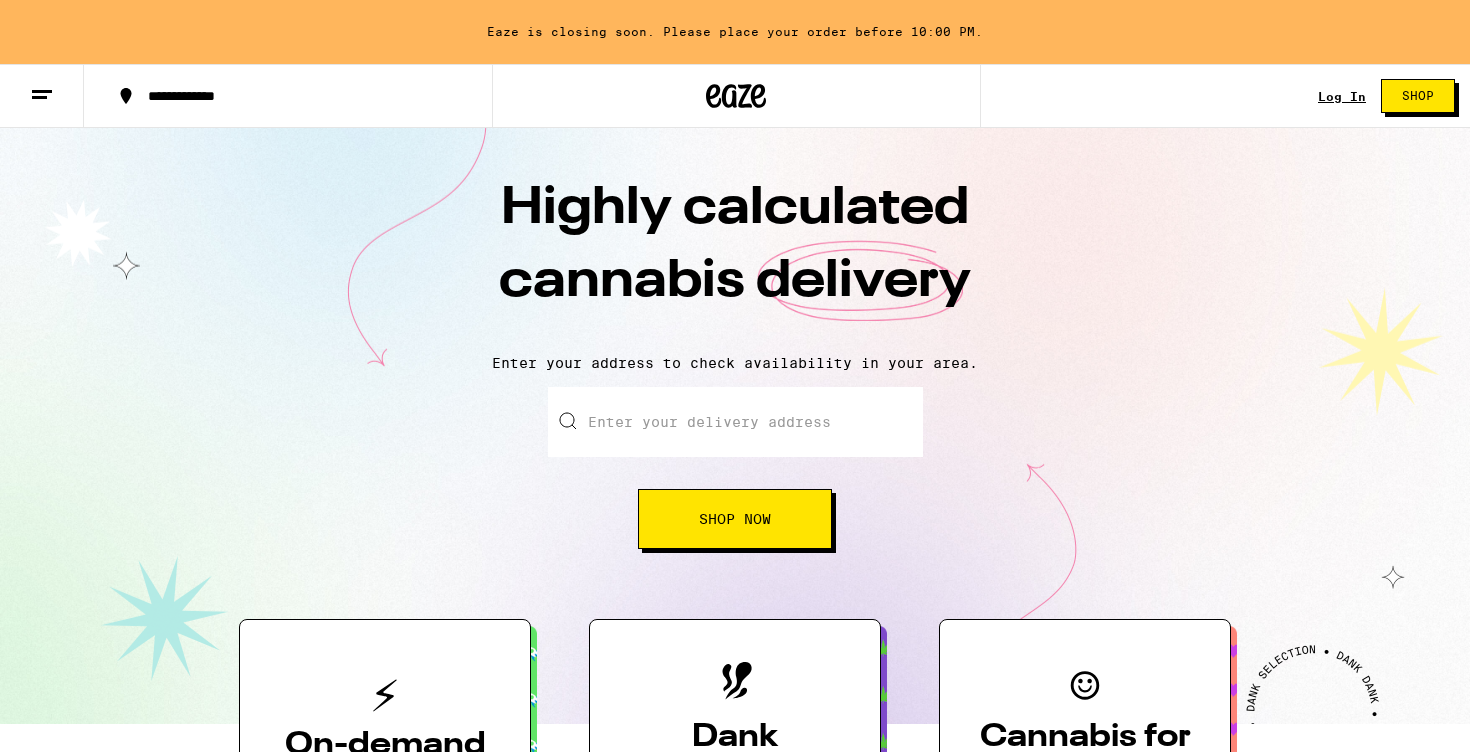 scroll, scrollTop: 0, scrollLeft: 0, axis: both 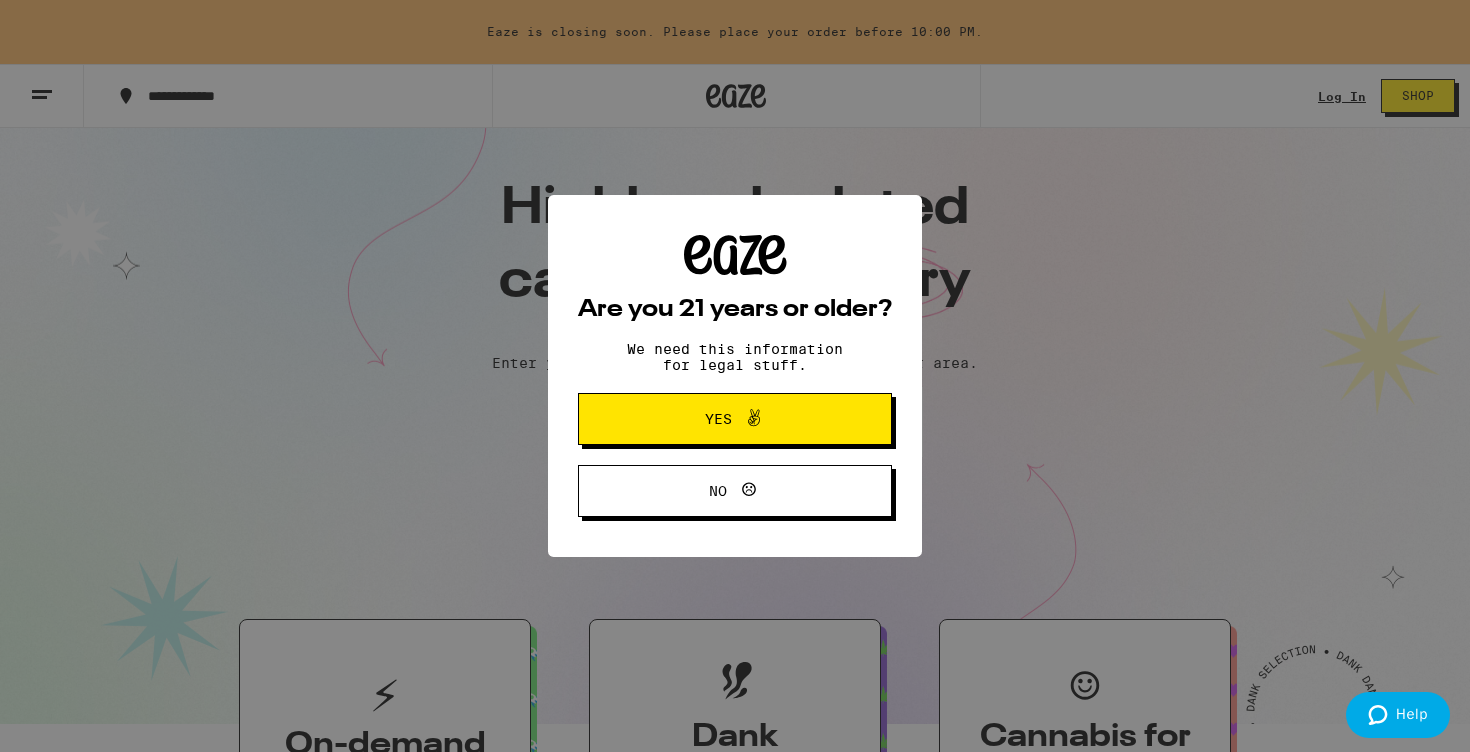 click on "Yes" at bounding box center [718, 419] 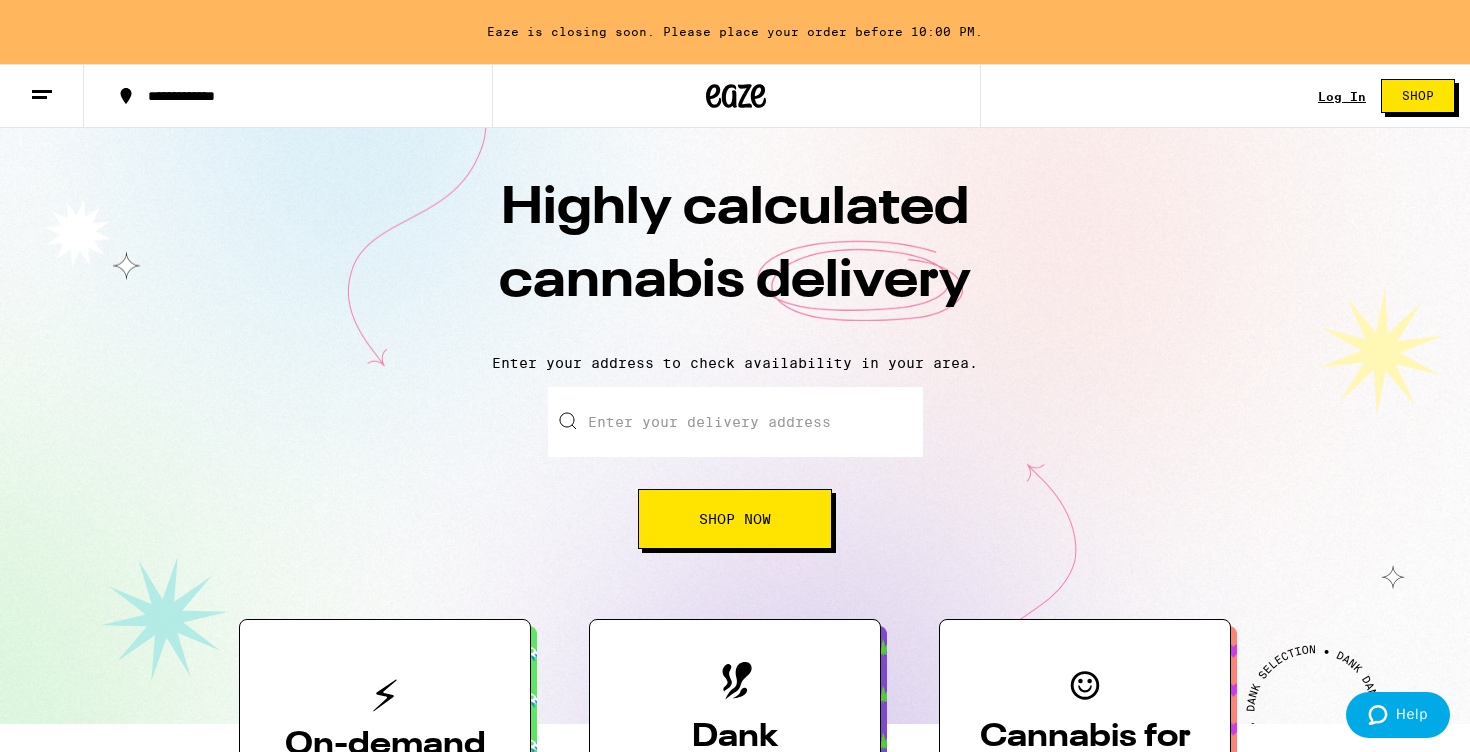 scroll, scrollTop: 0, scrollLeft: 0, axis: both 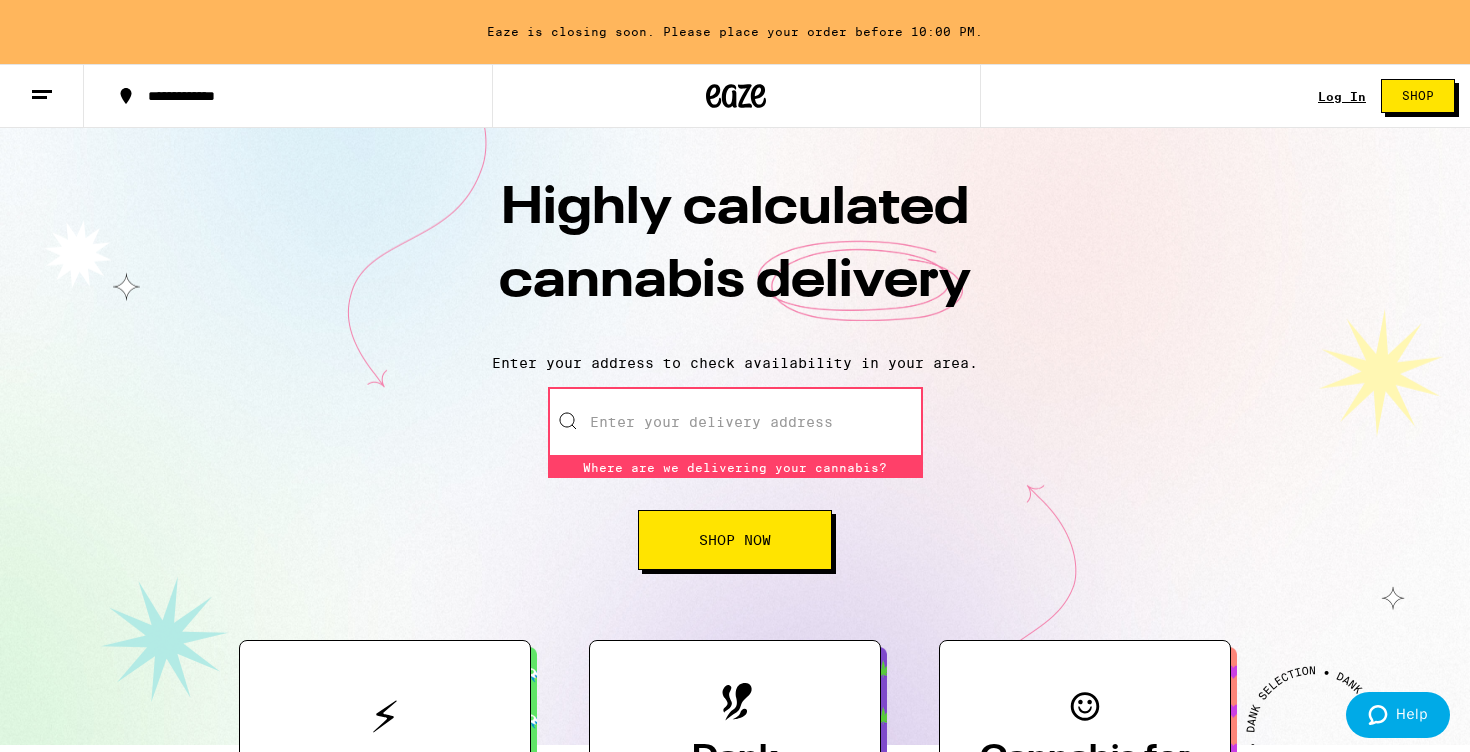 click on "Enter your delivery address" at bounding box center [735, 422] 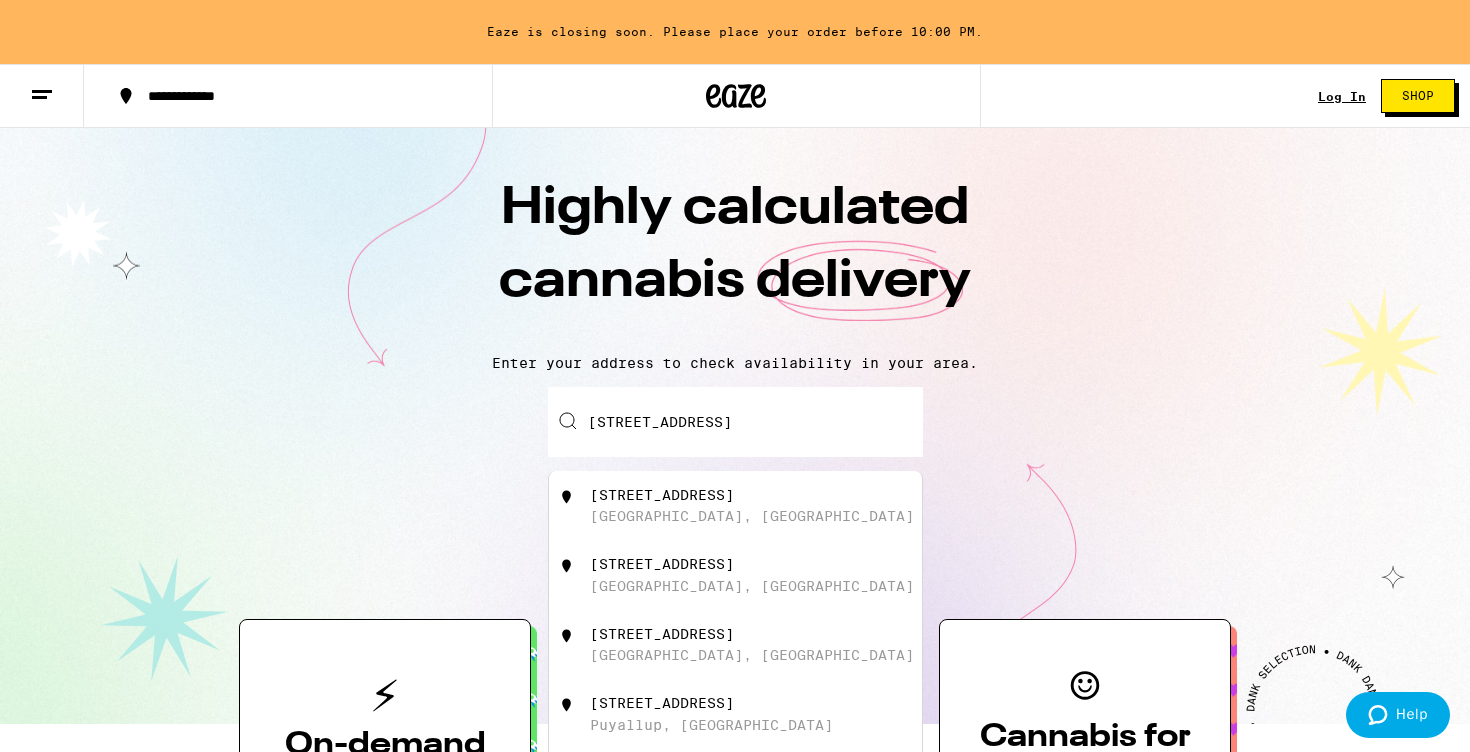 click on "Enter your delivery address [STREET_ADDRESS] [STREET_ADDRESS] [STREET_ADDRESS] [STREET_ADDRESS] [STREET_ADDRESS] Shop Now" at bounding box center (735, 468) 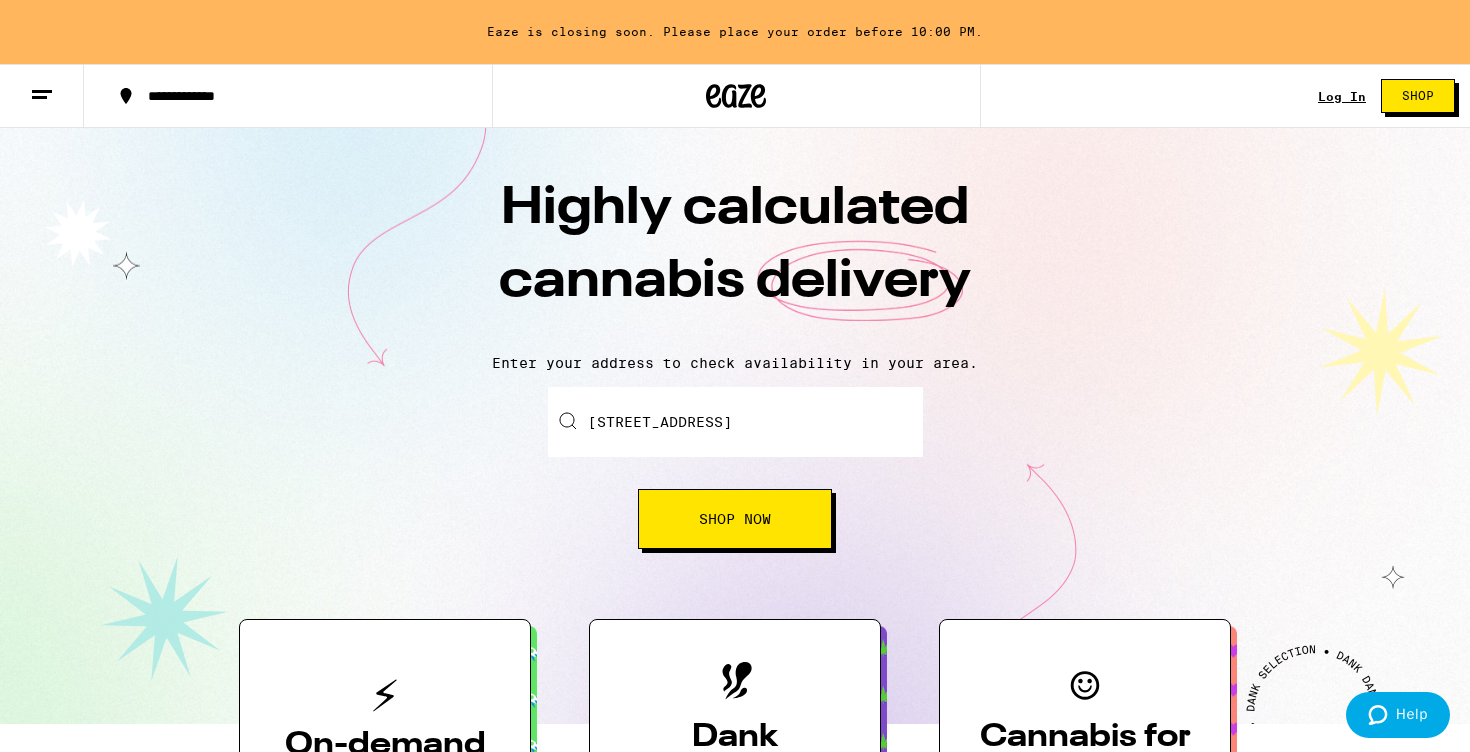 click on "Shop Now" at bounding box center (735, 519) 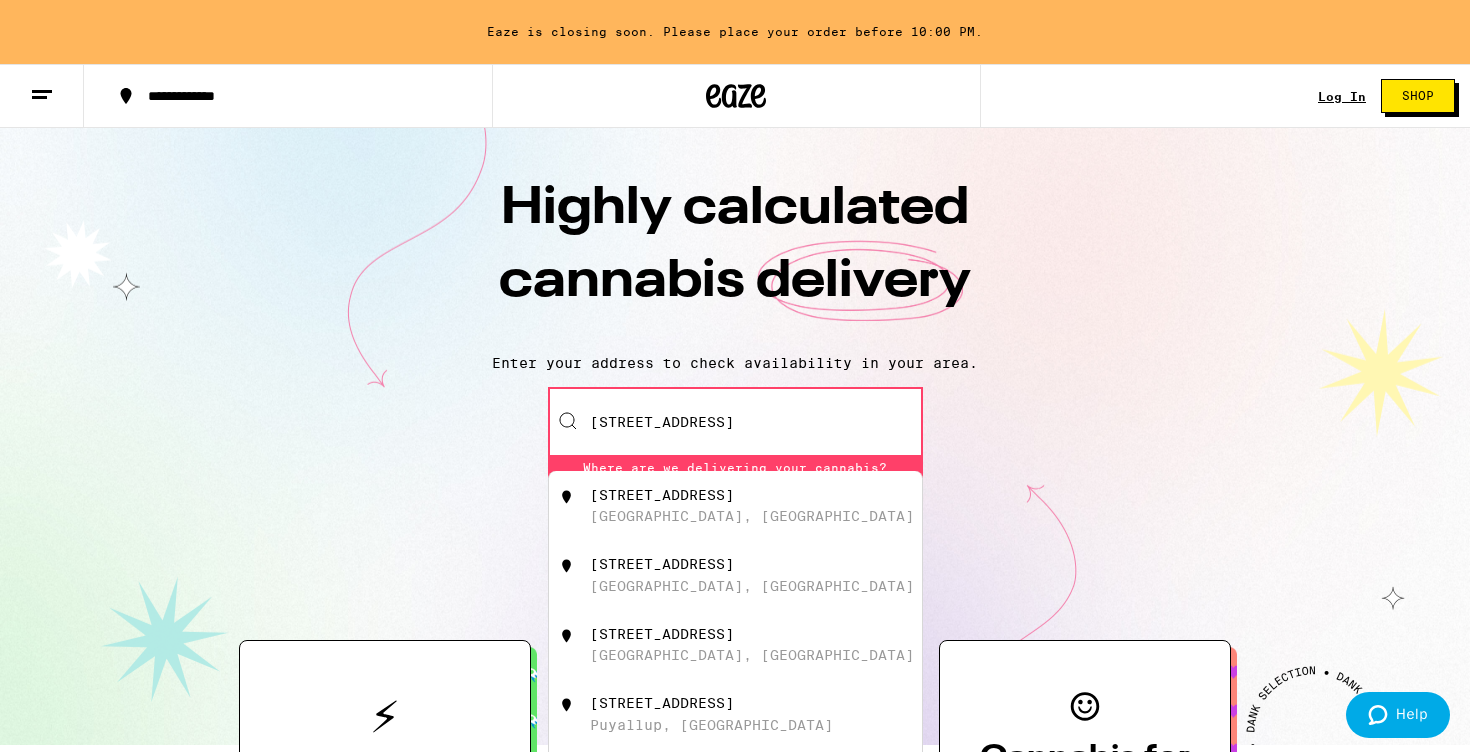 click on "[STREET_ADDRESS]" at bounding box center [768, 506] 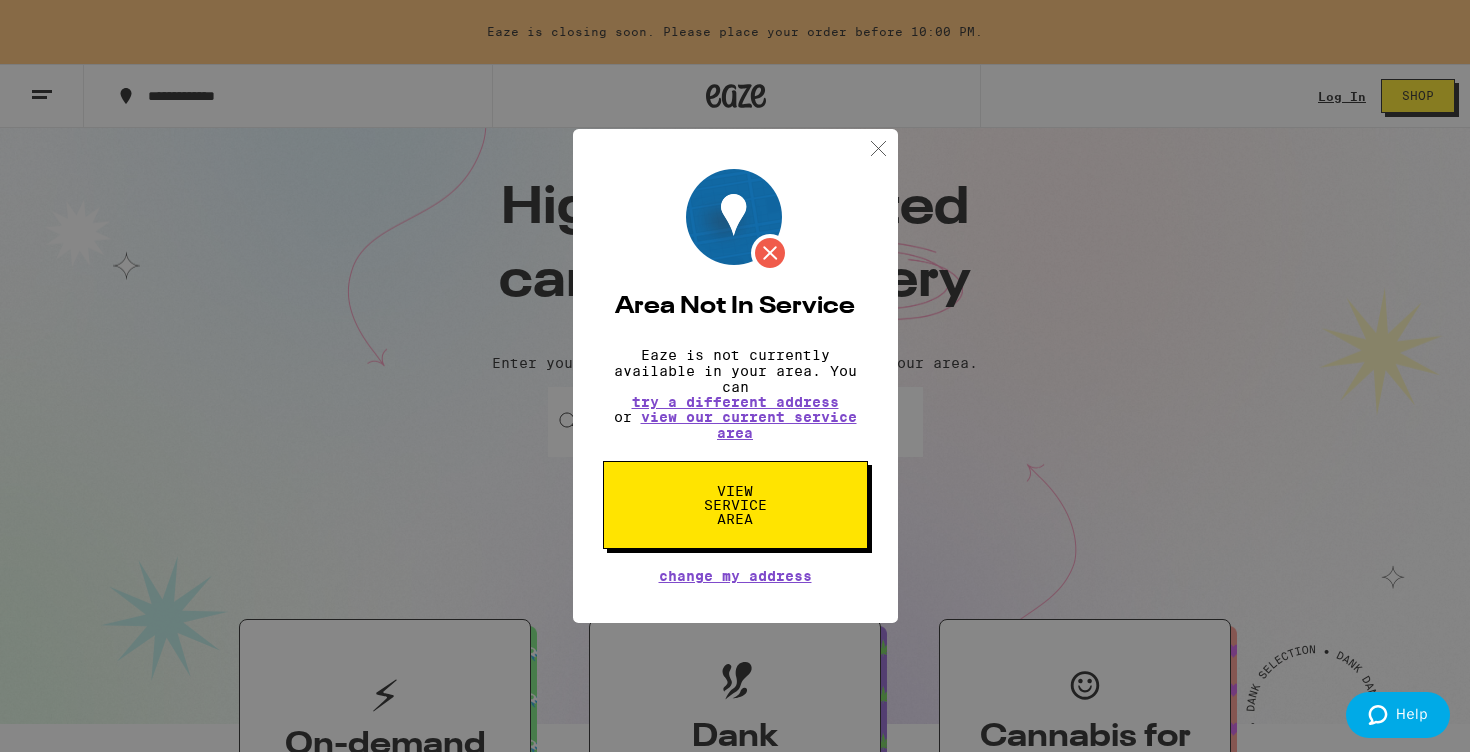 click at bounding box center [878, 148] 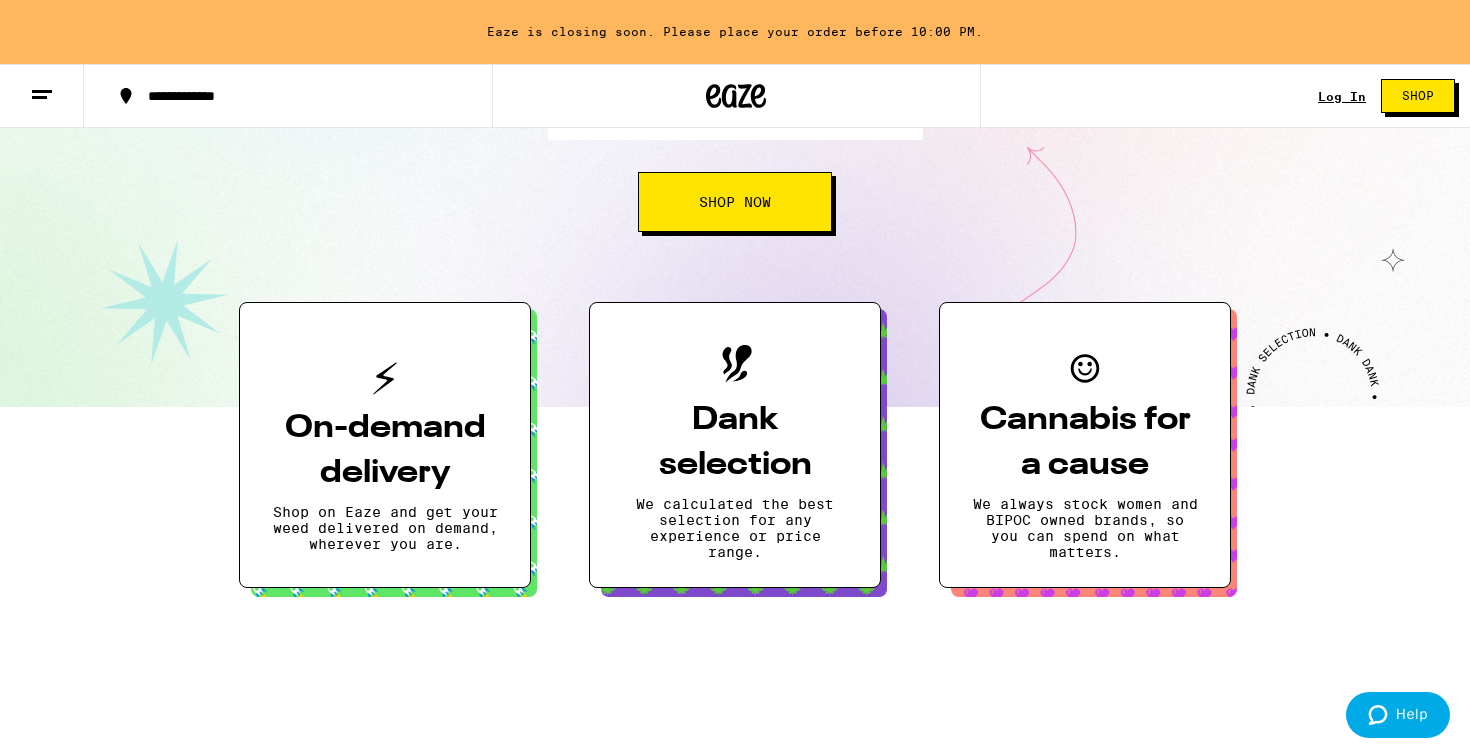 scroll, scrollTop: 0, scrollLeft: 0, axis: both 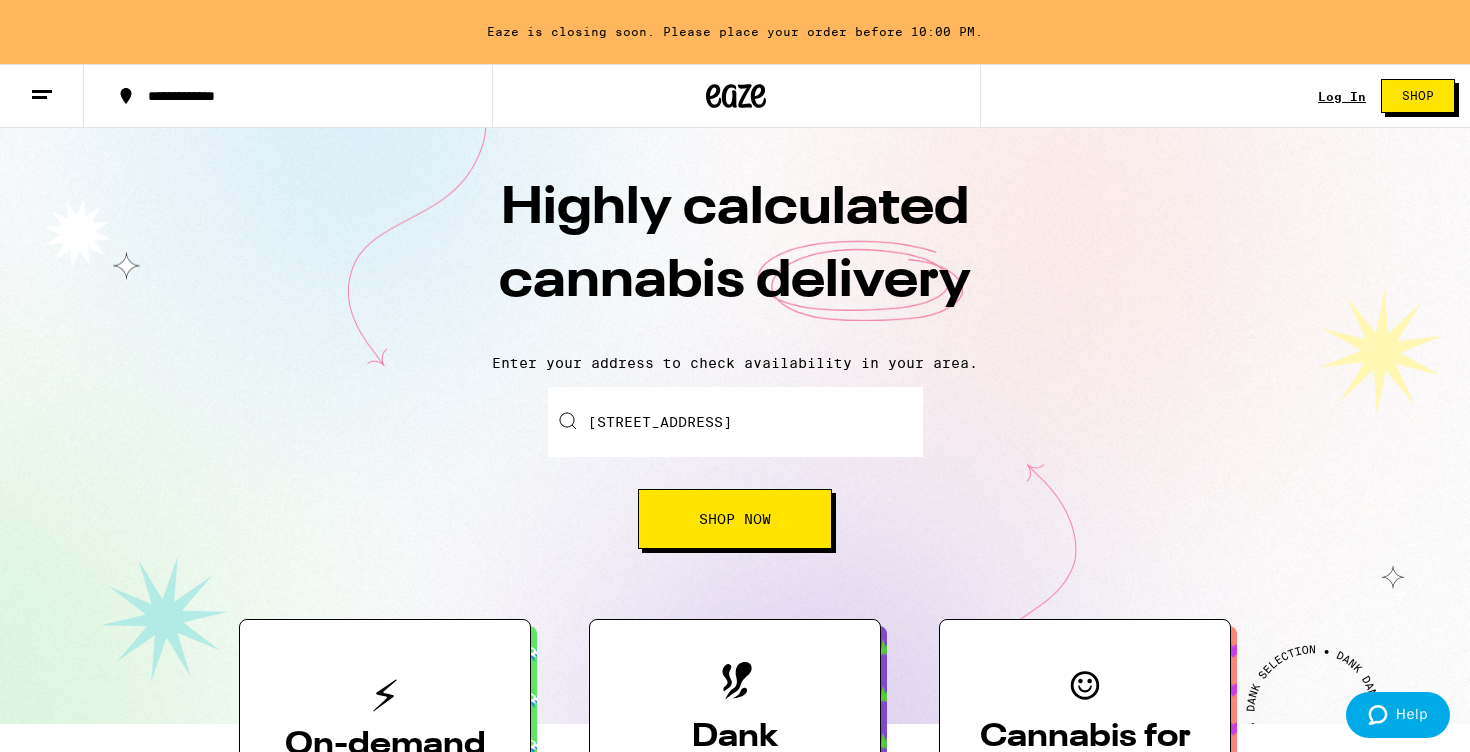 click on "Shop Now" at bounding box center [735, 519] 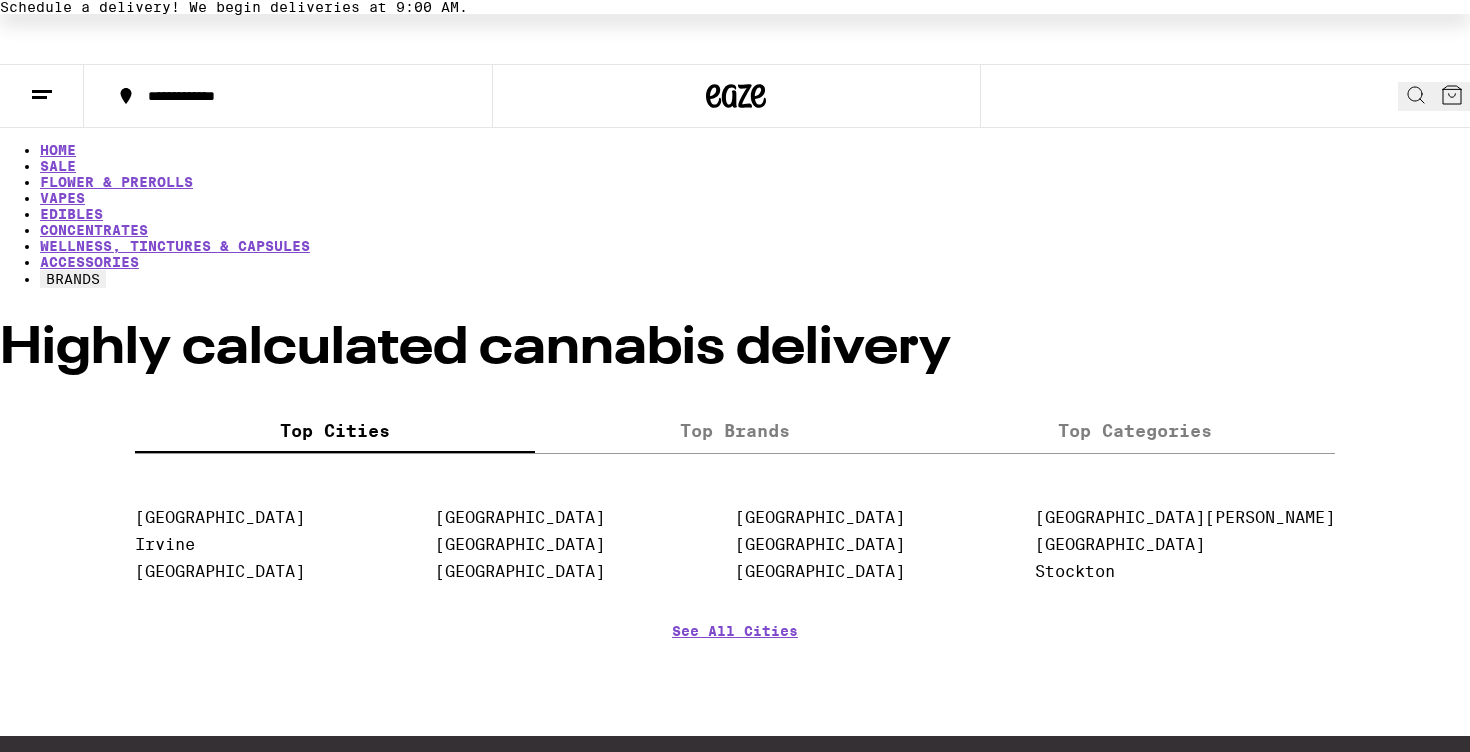 scroll, scrollTop: 0, scrollLeft: 0, axis: both 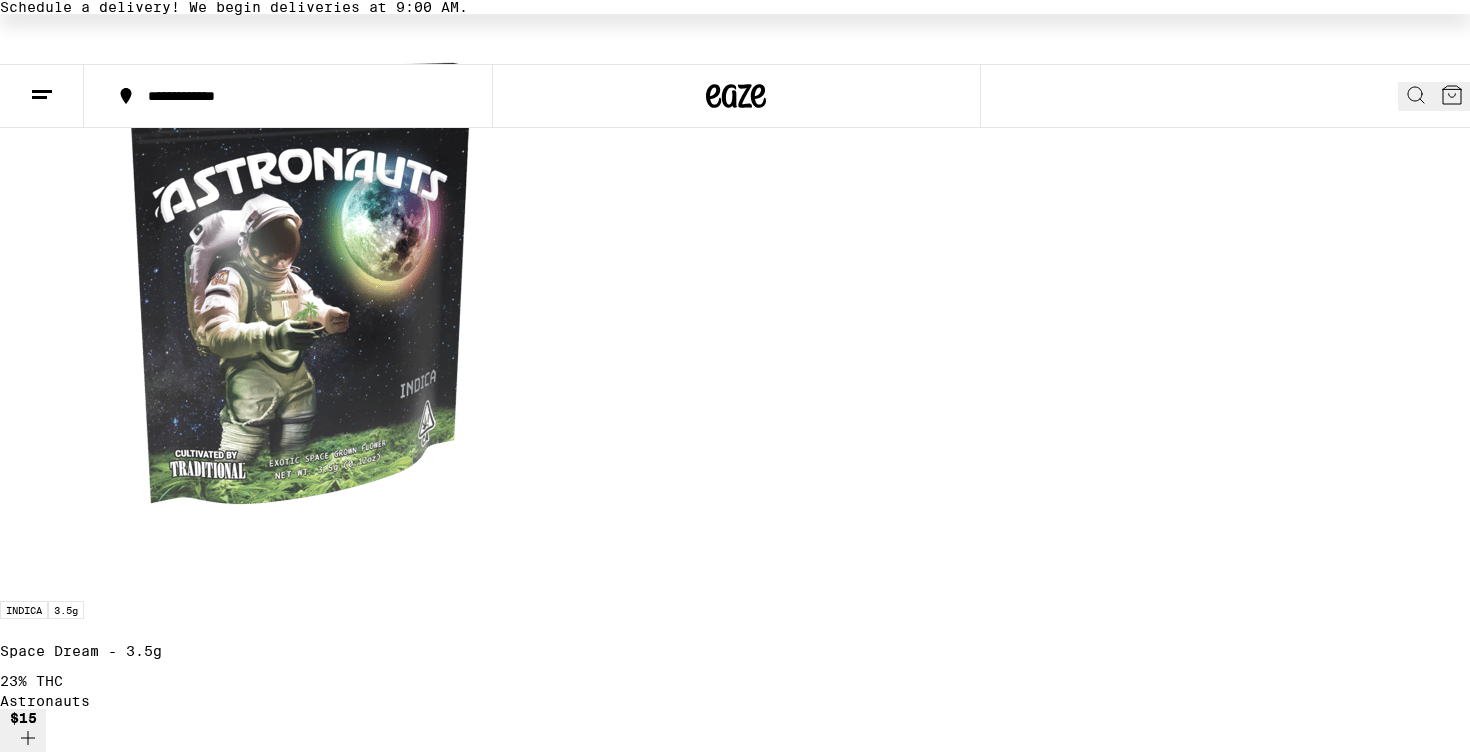 click at bounding box center (0, 30943) 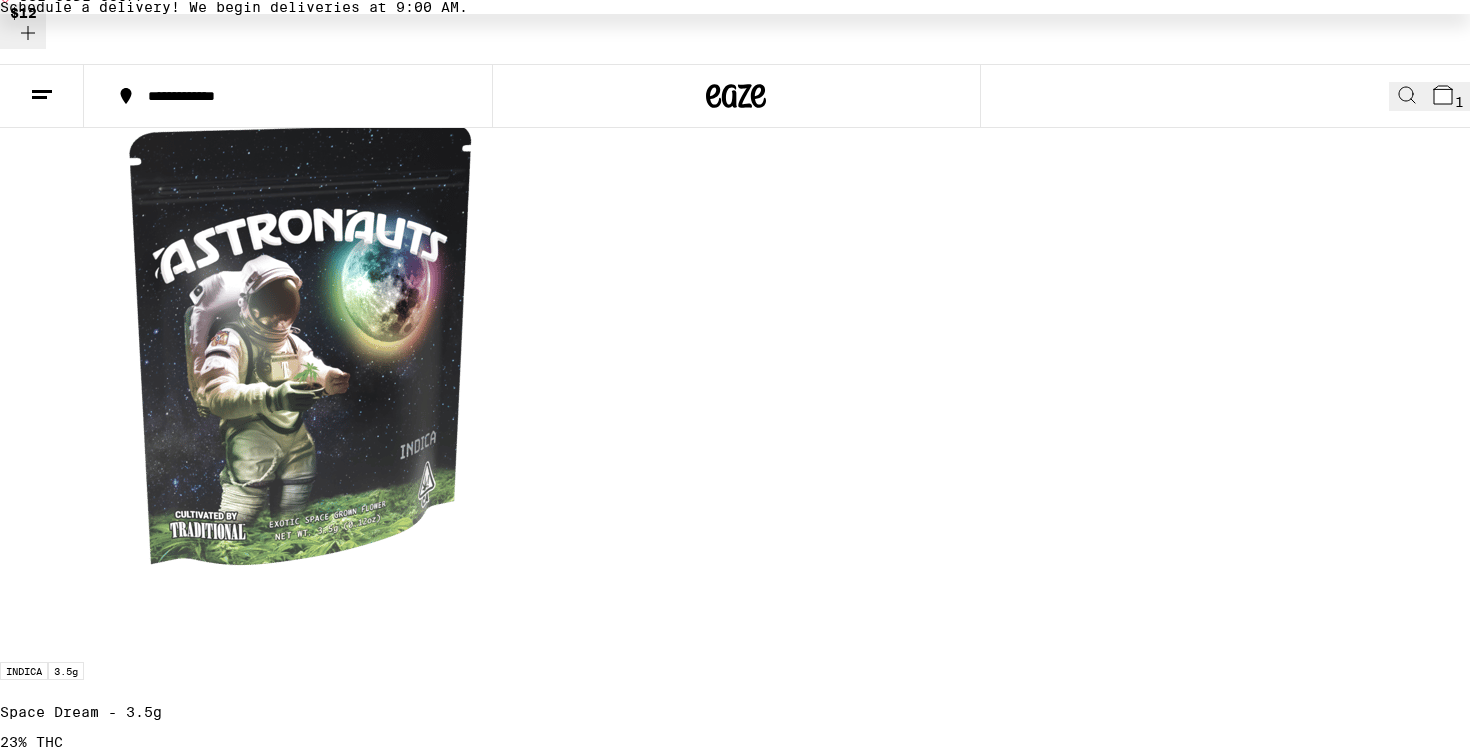 click 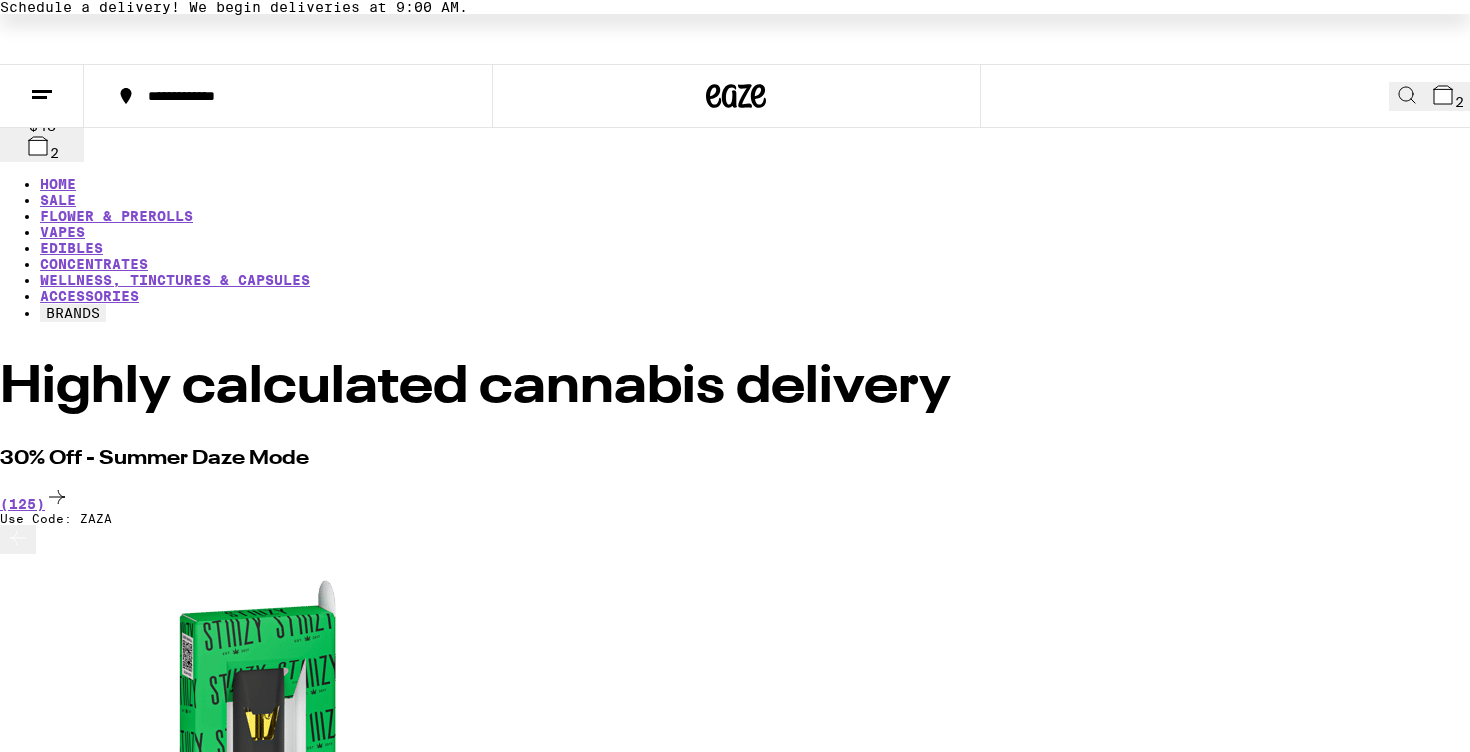 scroll, scrollTop: 0, scrollLeft: 0, axis: both 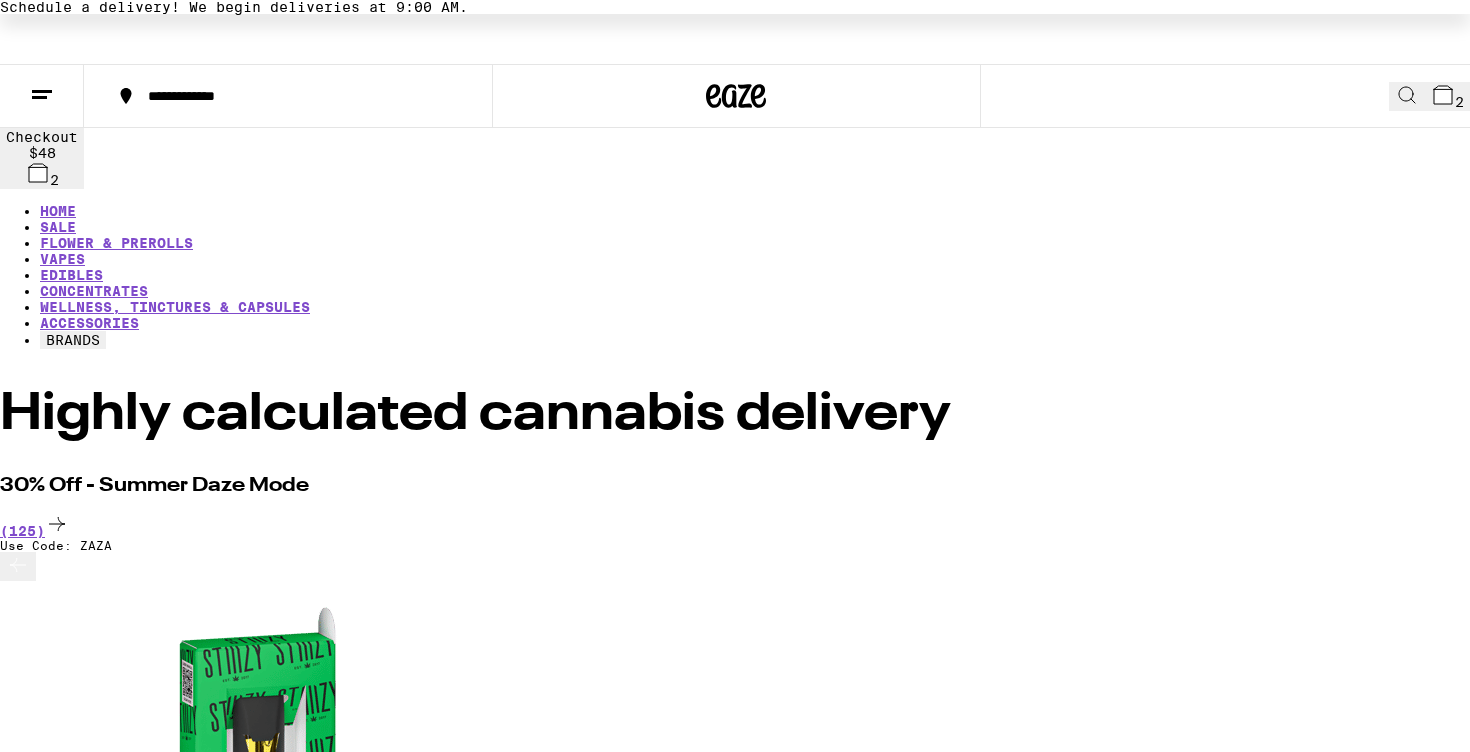 click 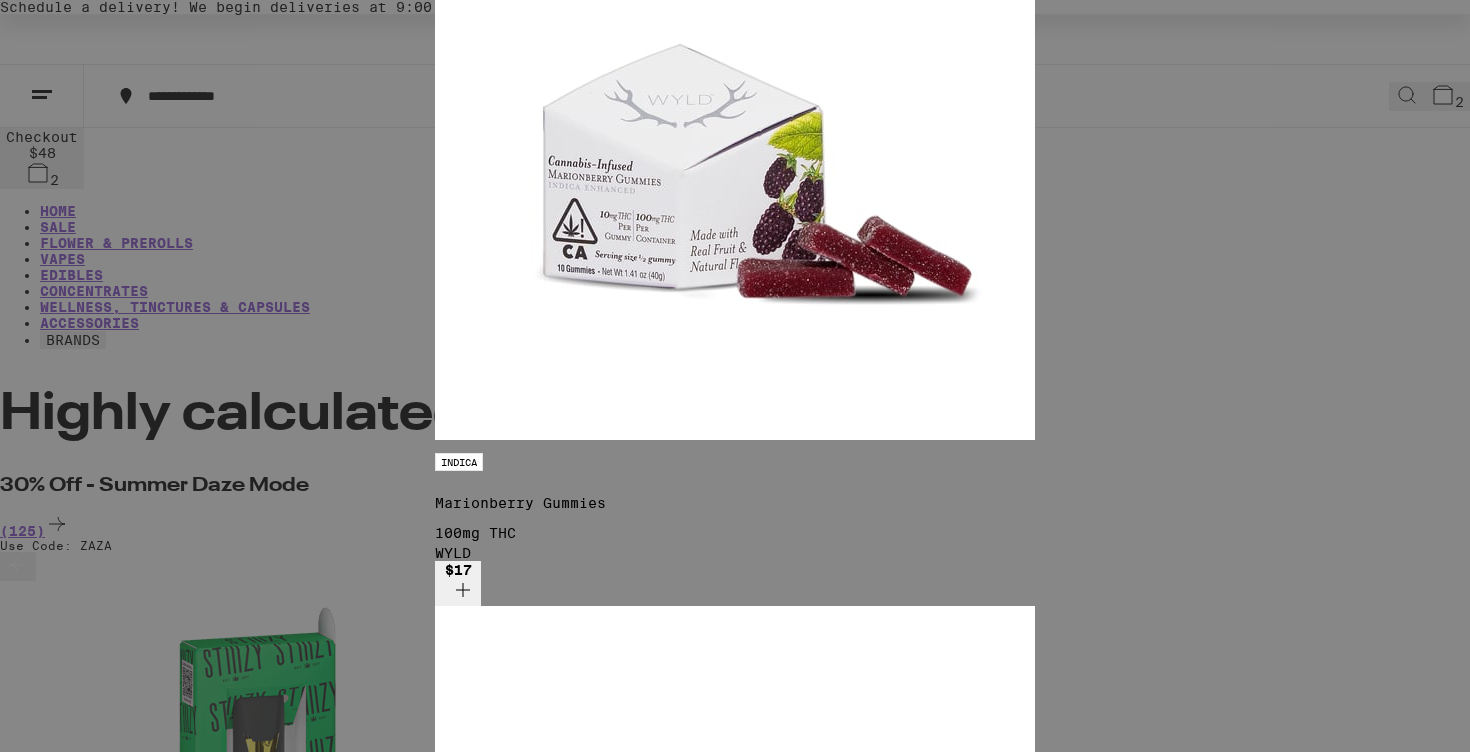 type on "WYLD" 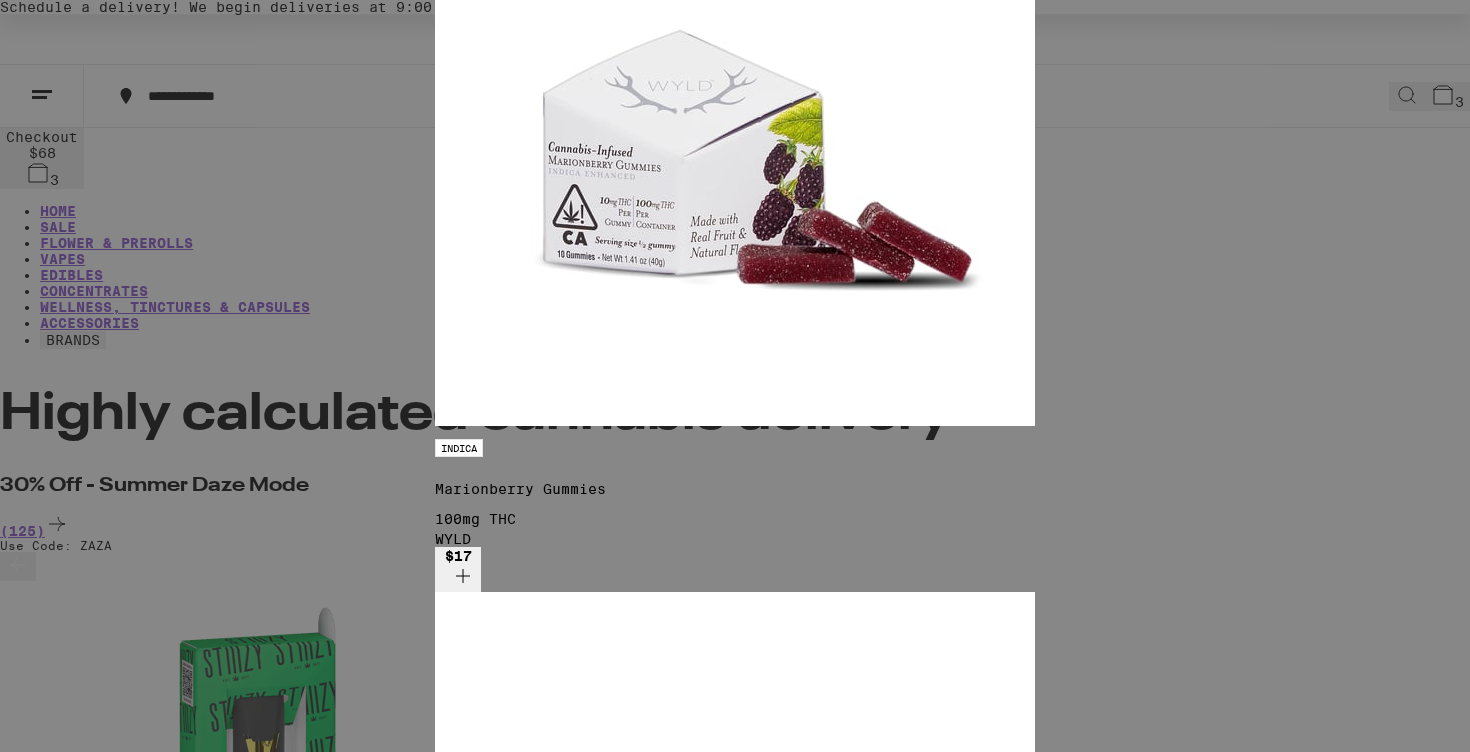 click 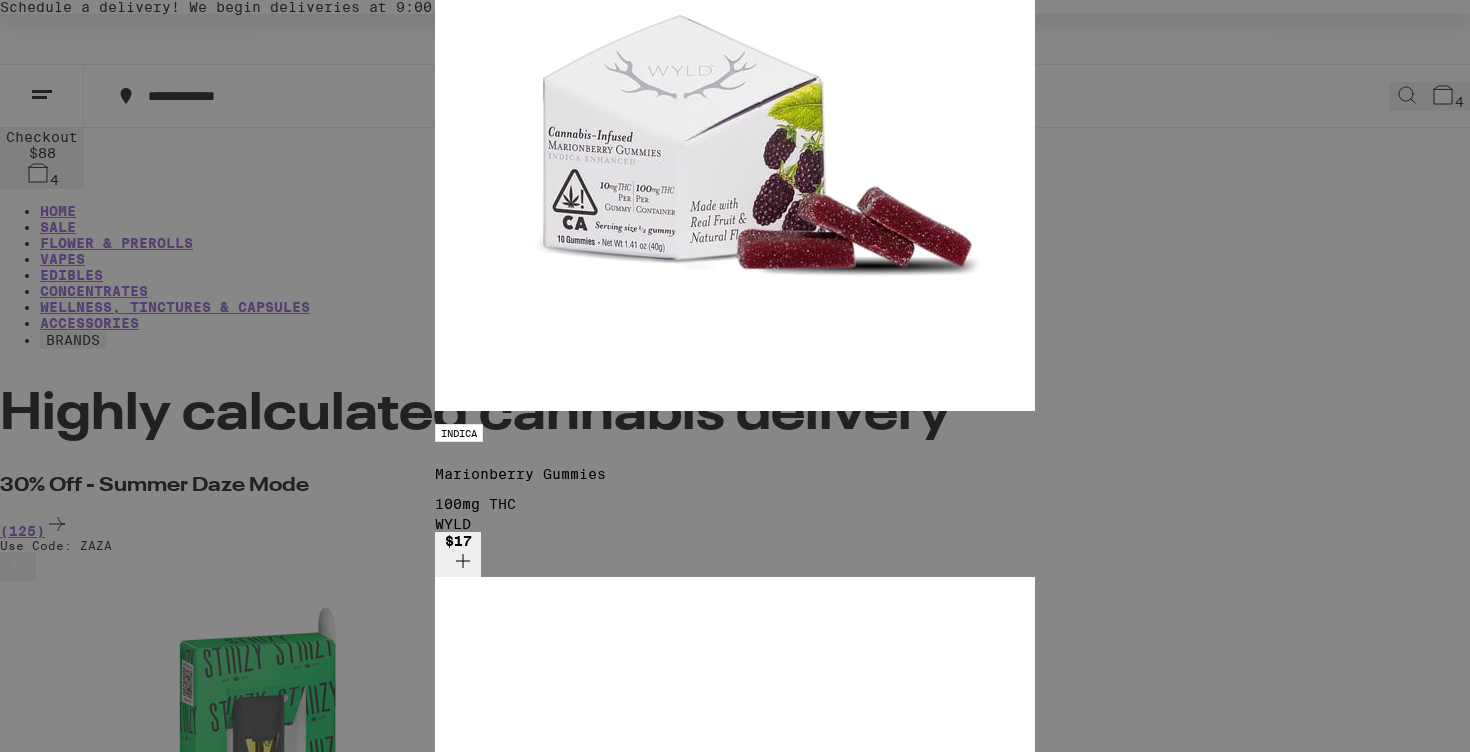 click 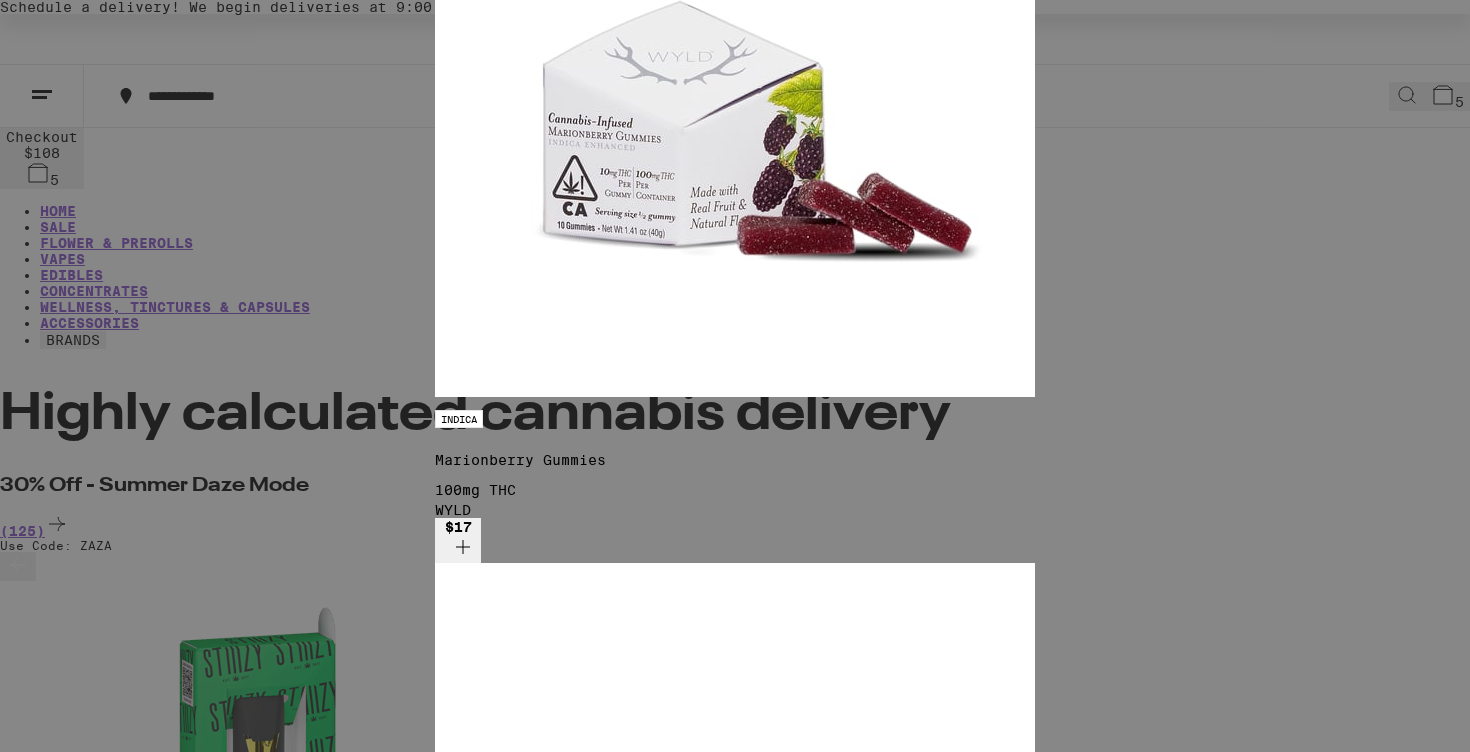 scroll, scrollTop: 295, scrollLeft: 0, axis: vertical 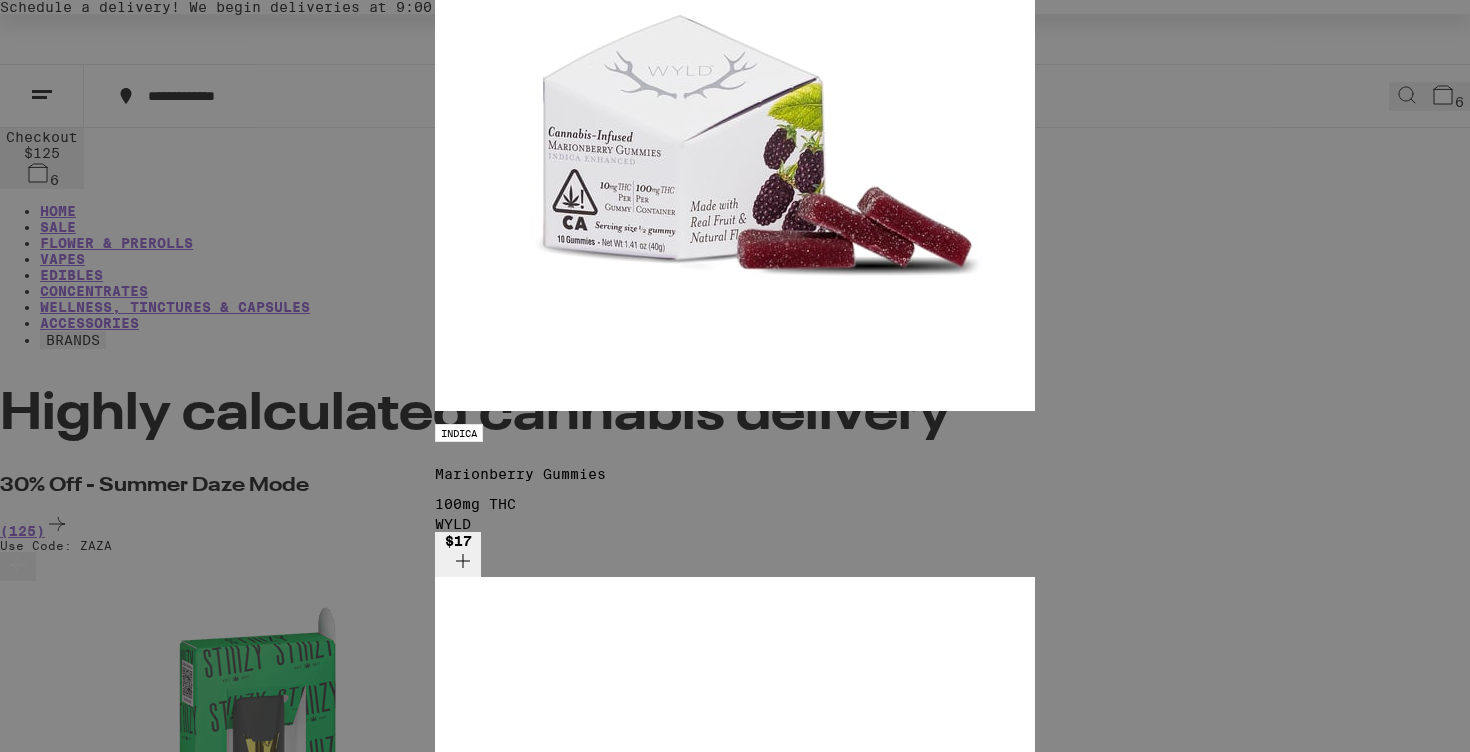 click 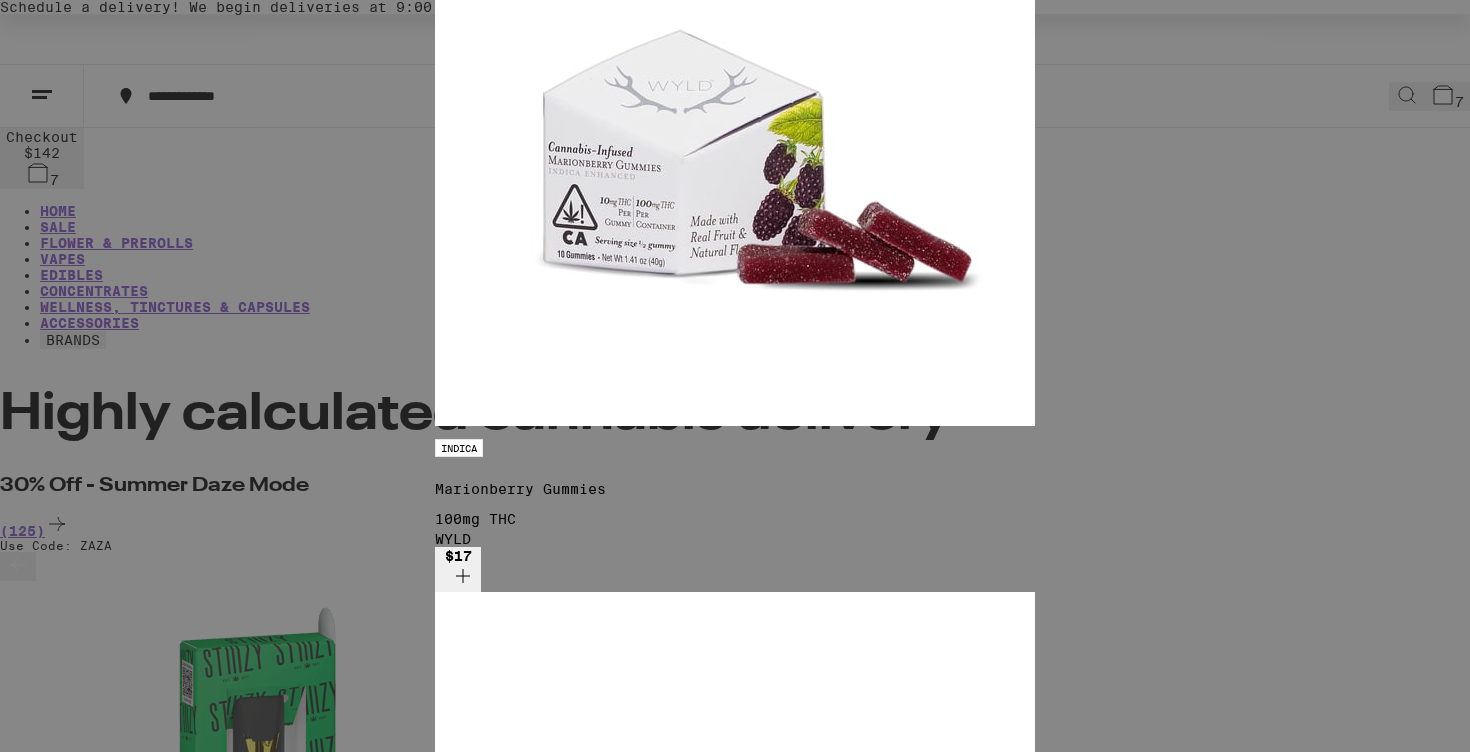 scroll, scrollTop: 466, scrollLeft: 0, axis: vertical 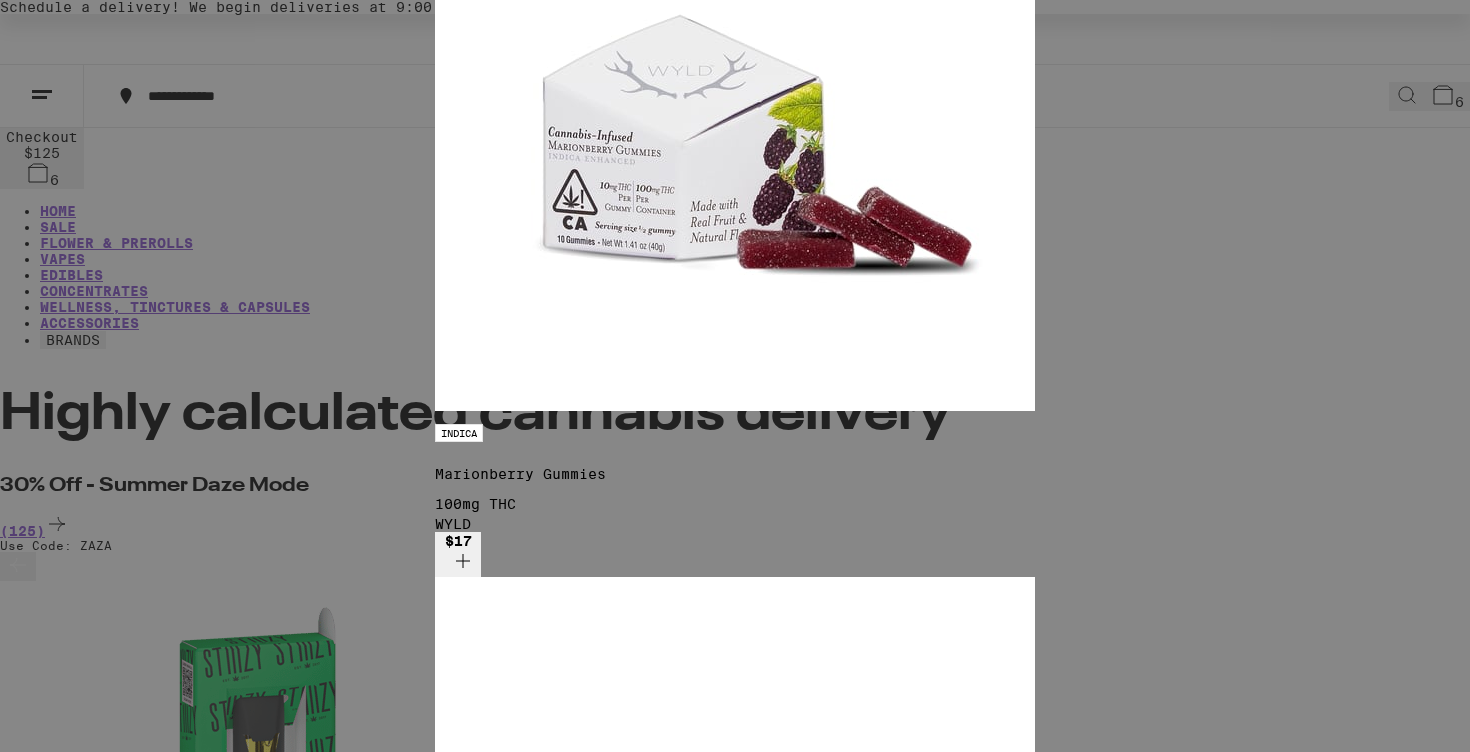 click 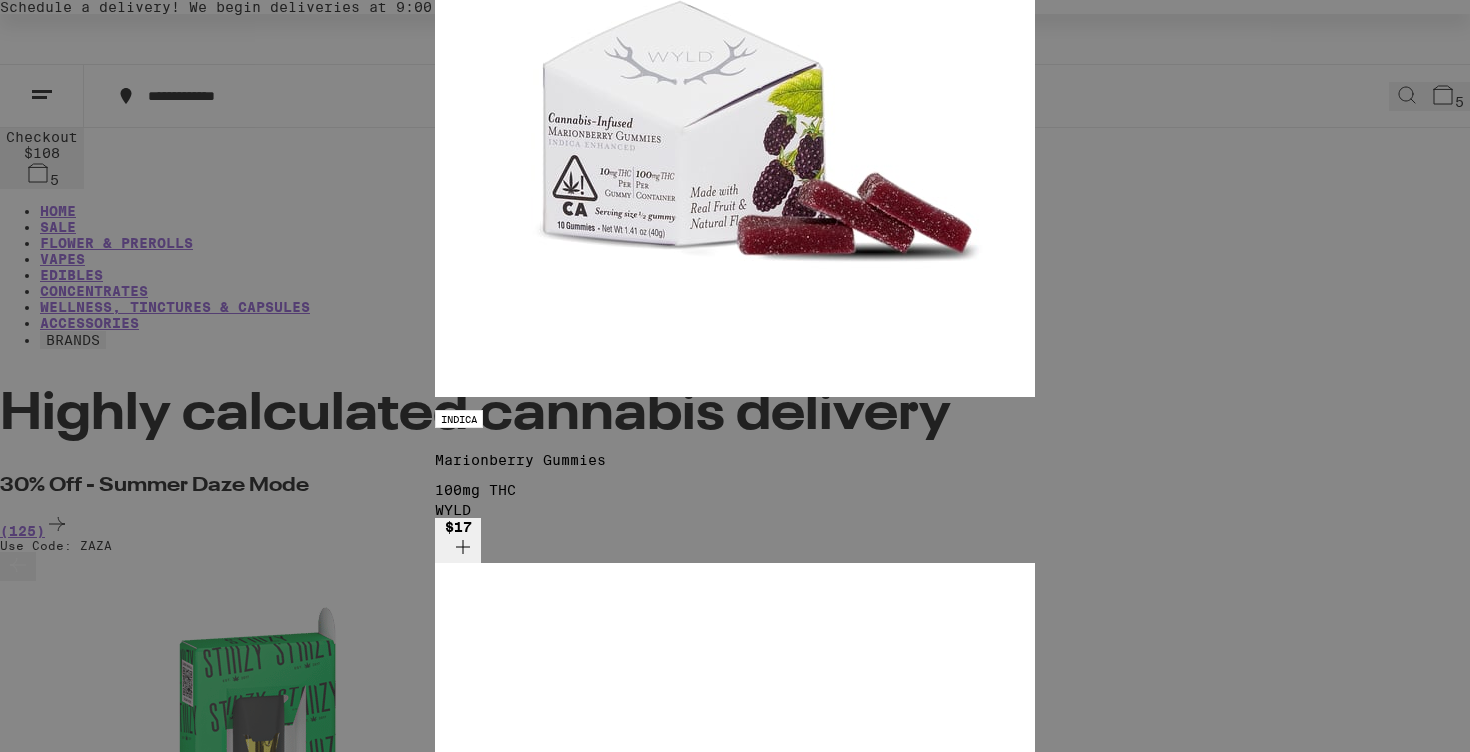 scroll, scrollTop: 0, scrollLeft: 0, axis: both 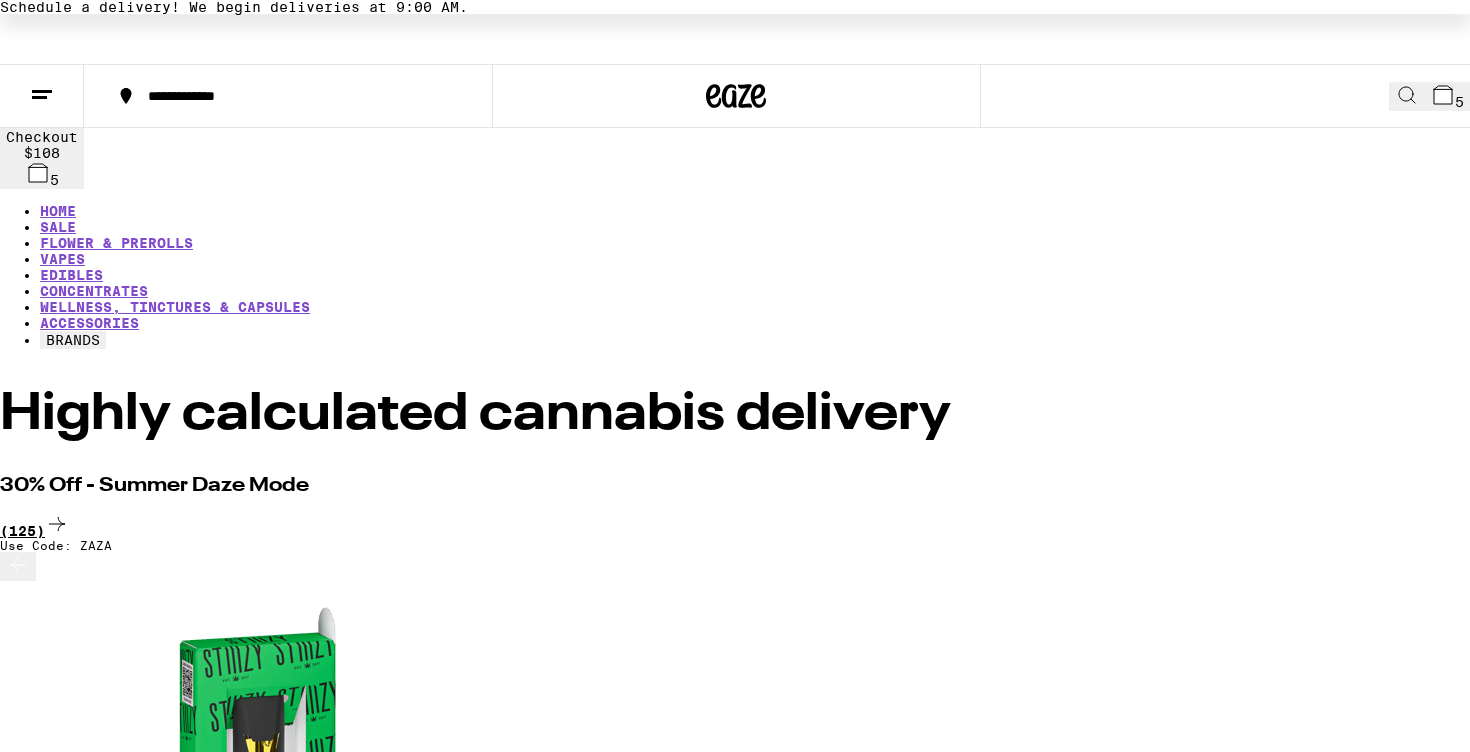 click 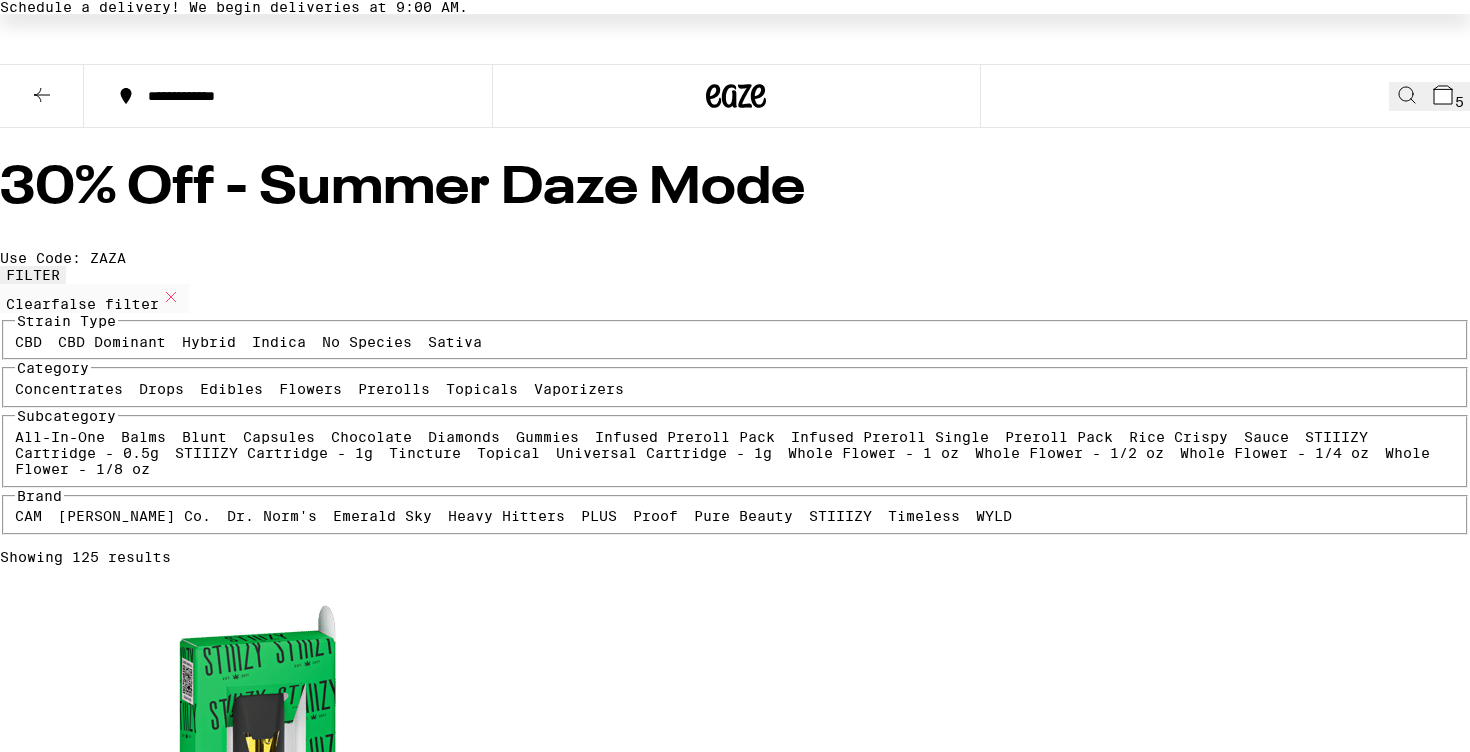 click at bounding box center (300, 4008) 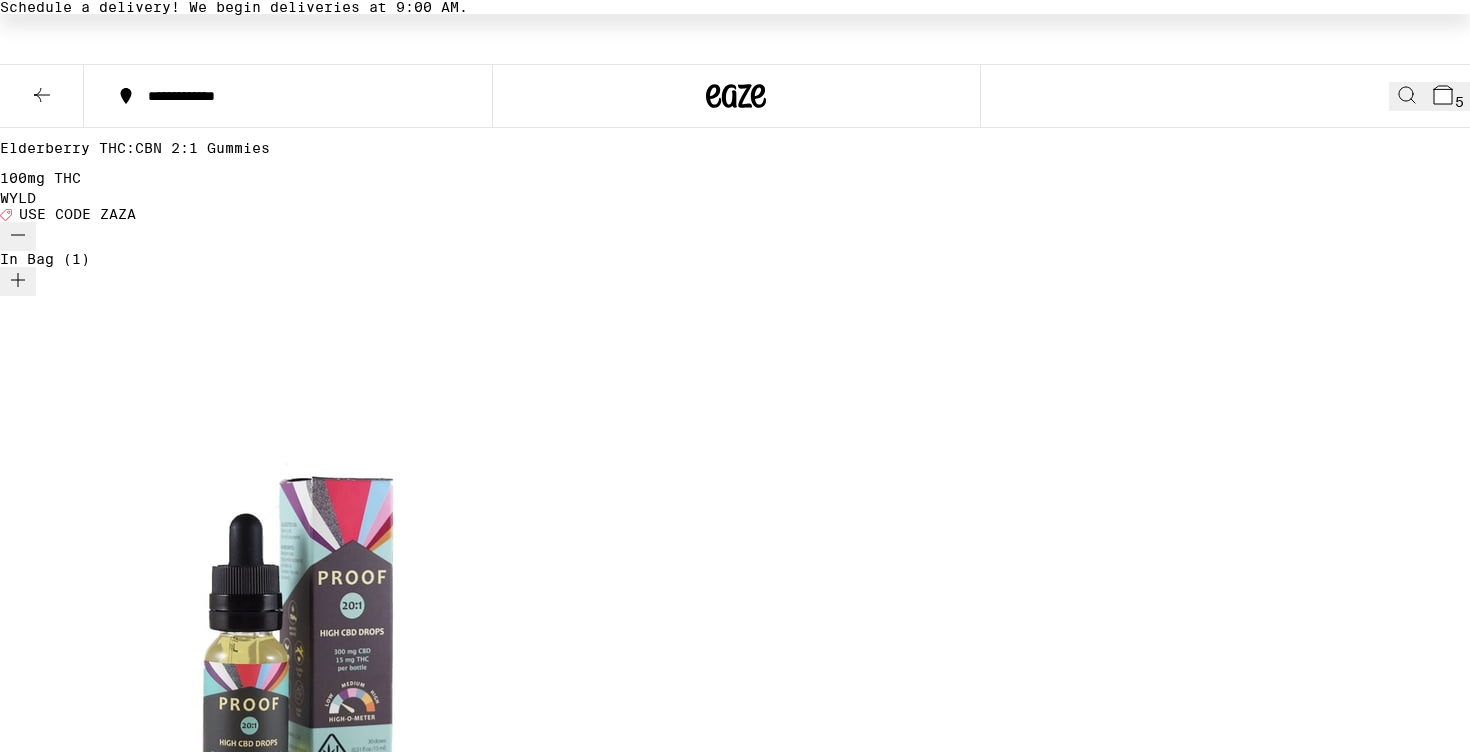 scroll, scrollTop: 9188, scrollLeft: 0, axis: vertical 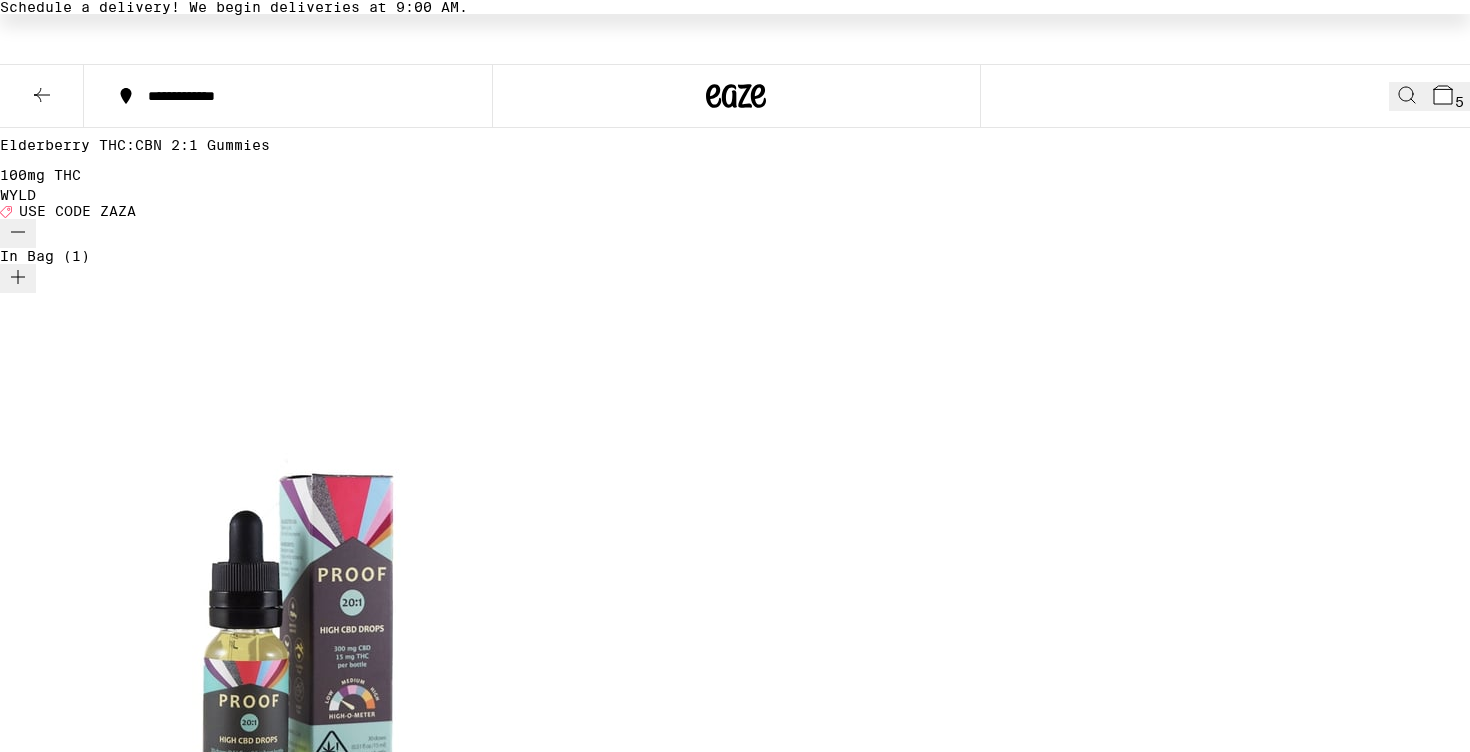 click 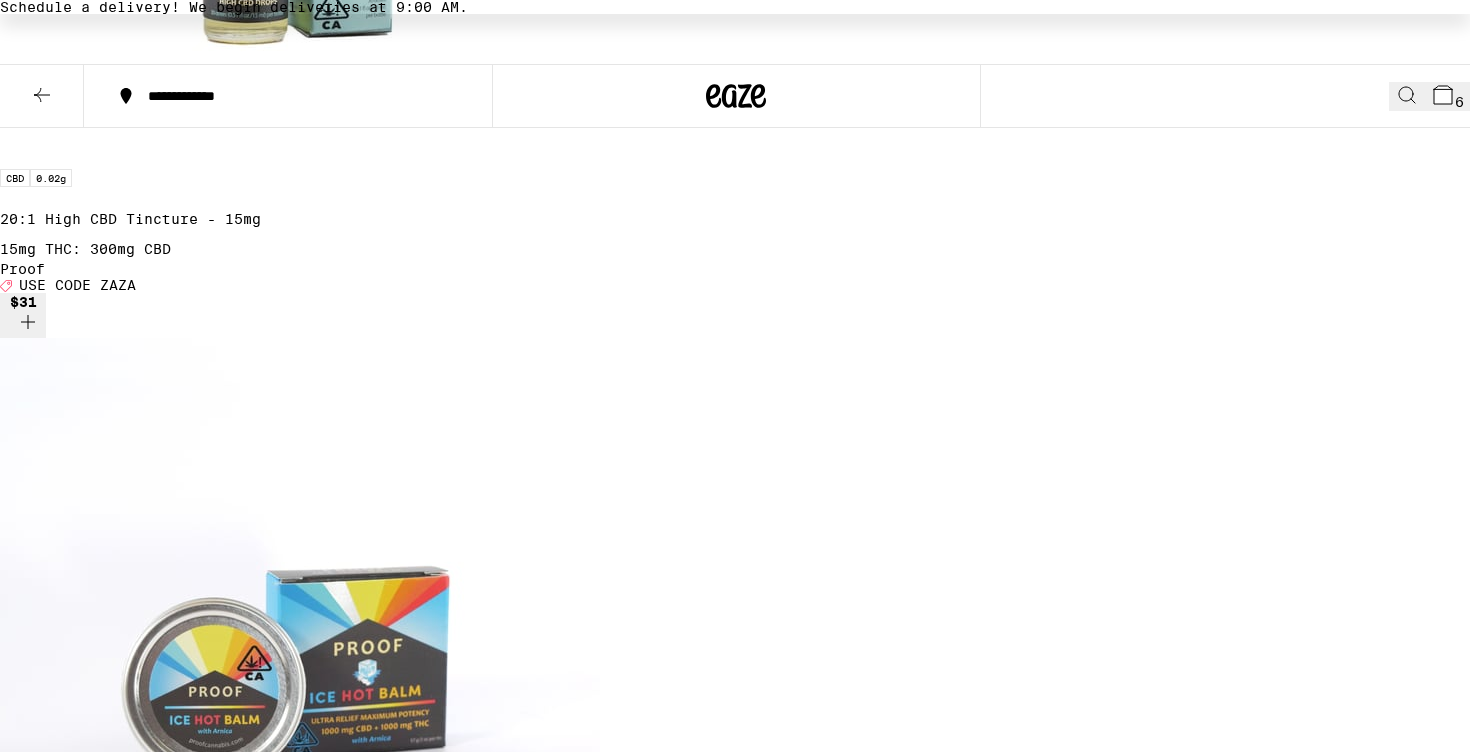scroll, scrollTop: 9909, scrollLeft: 0, axis: vertical 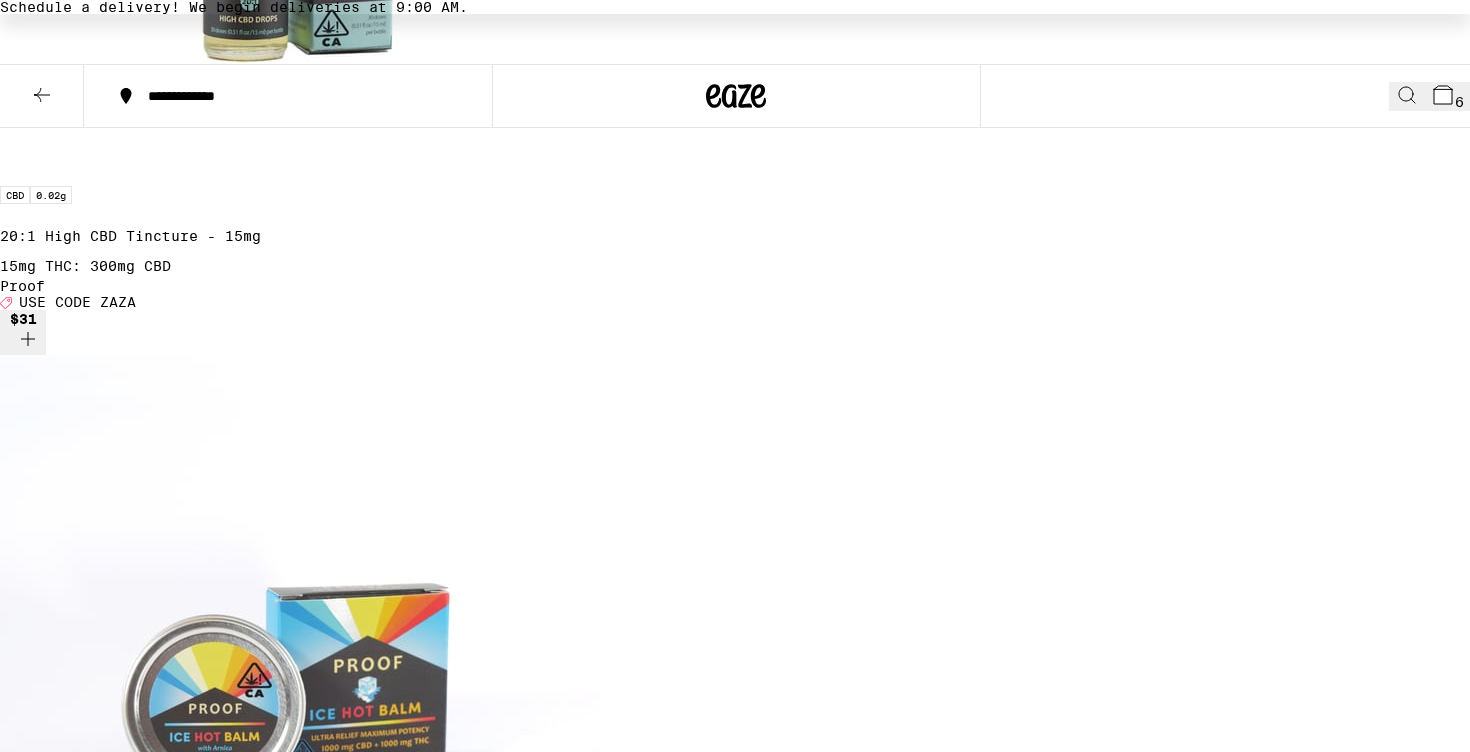click 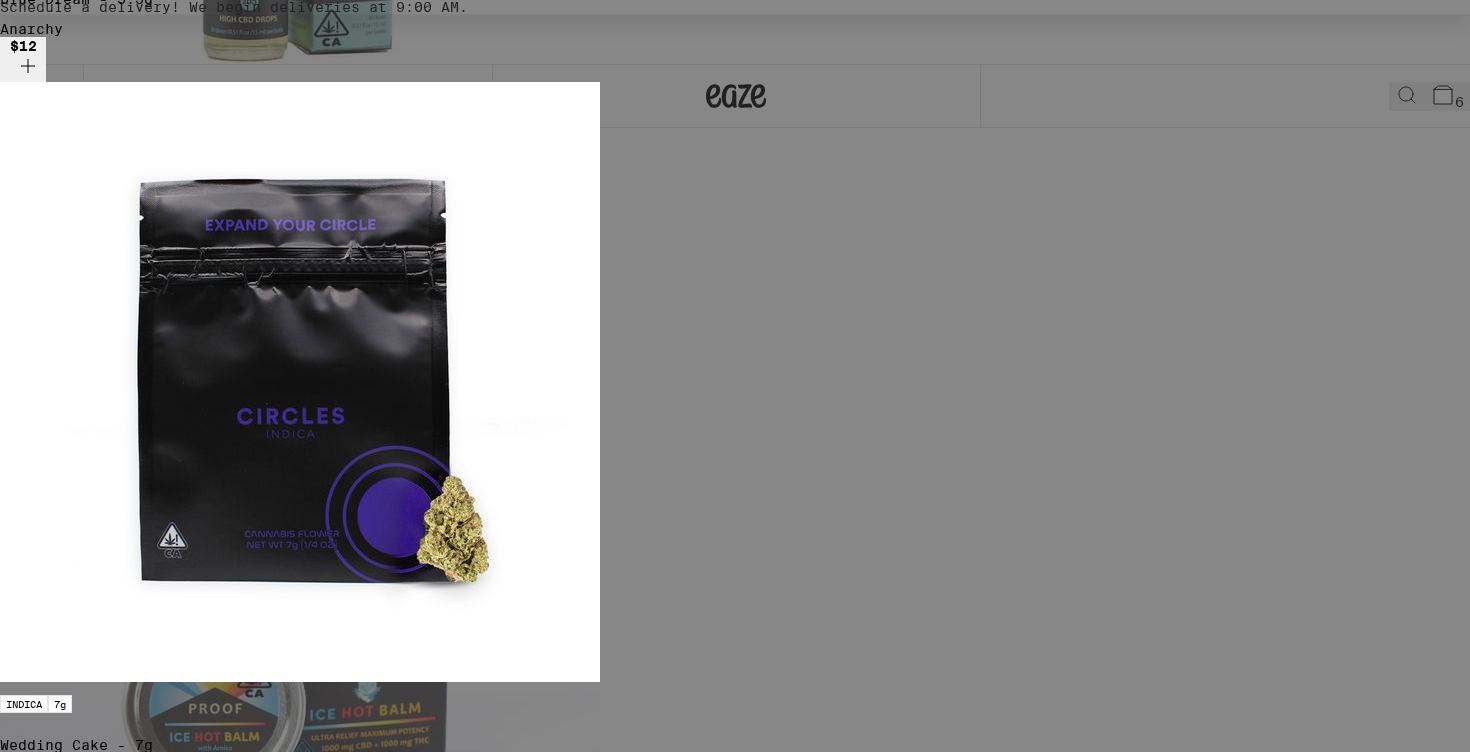 click on "Apply Promo" at bounding box center (55, 7052) 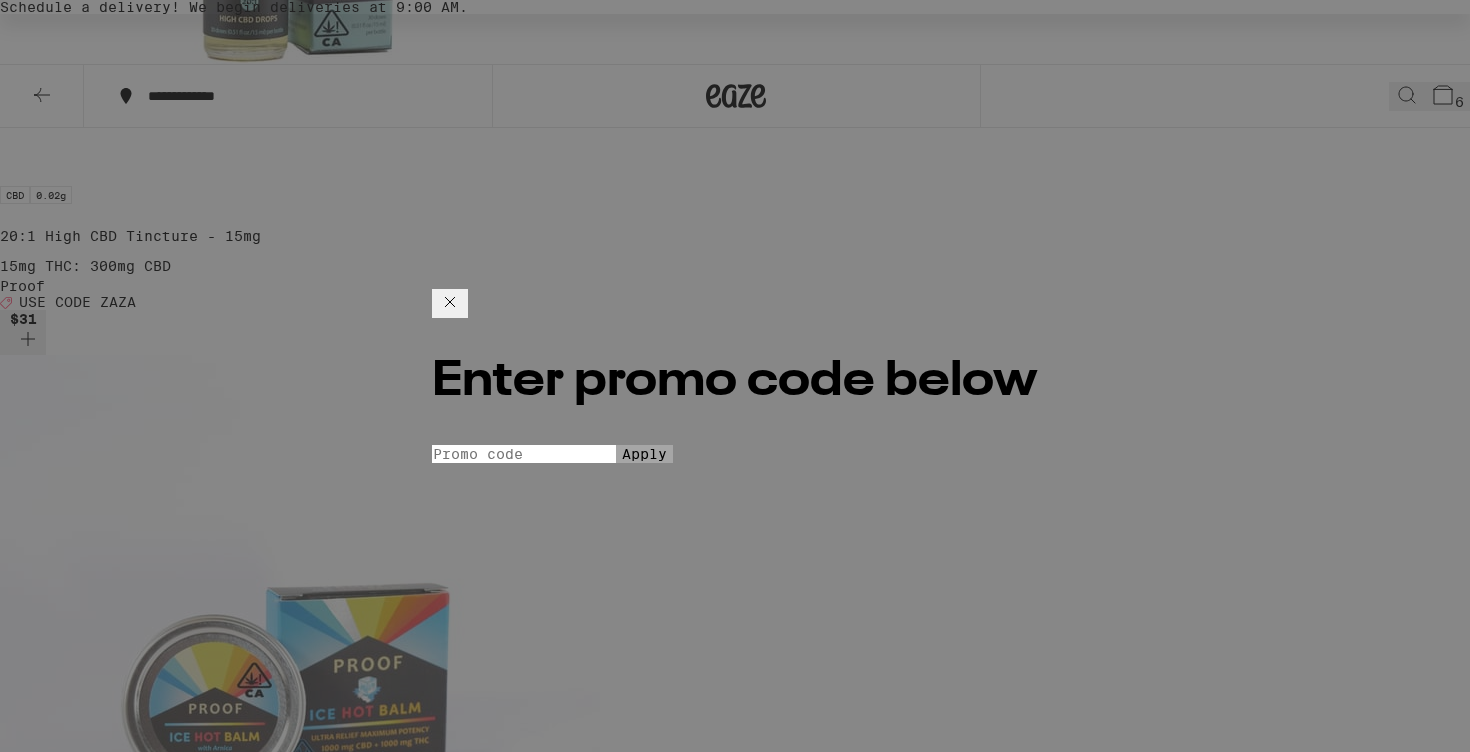 click on "Promo Code" at bounding box center [524, 454] 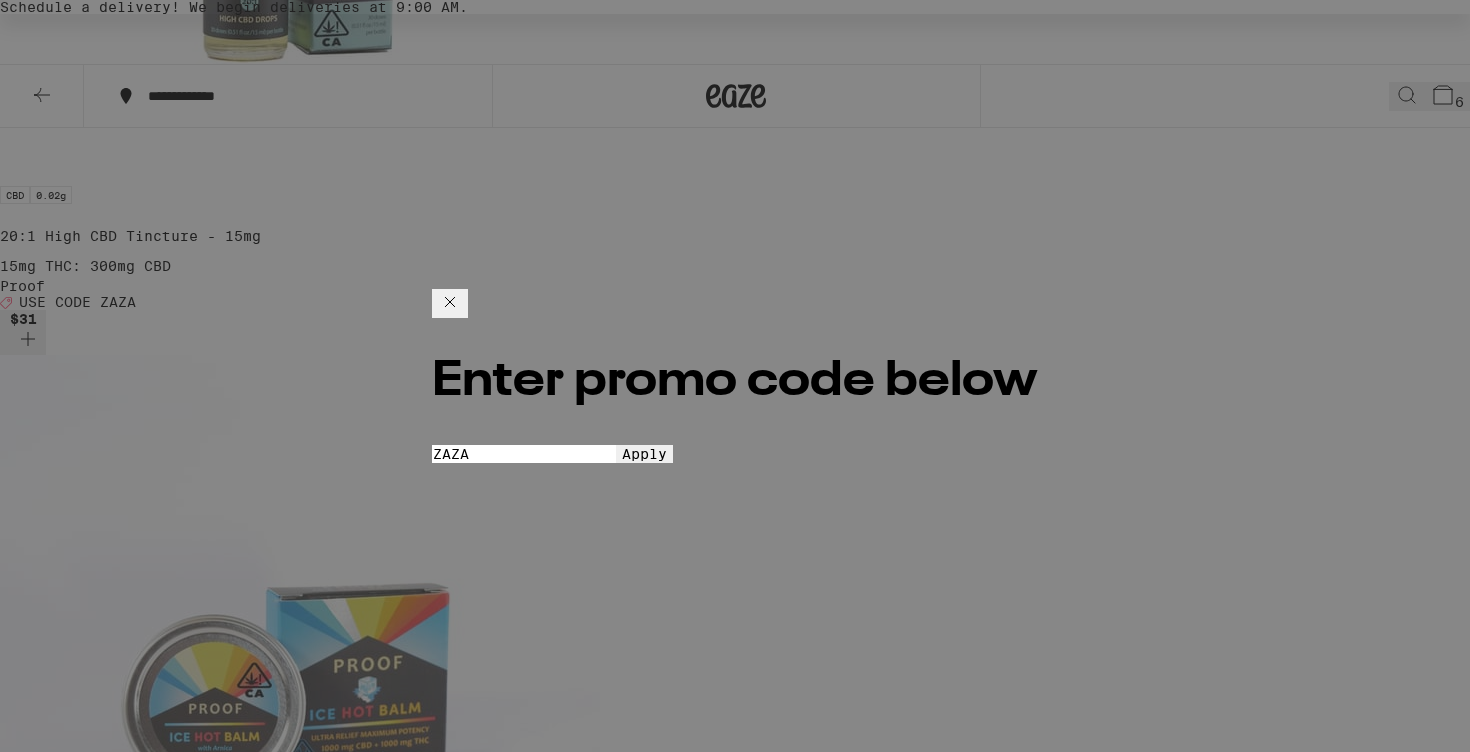 type on "ZAZA" 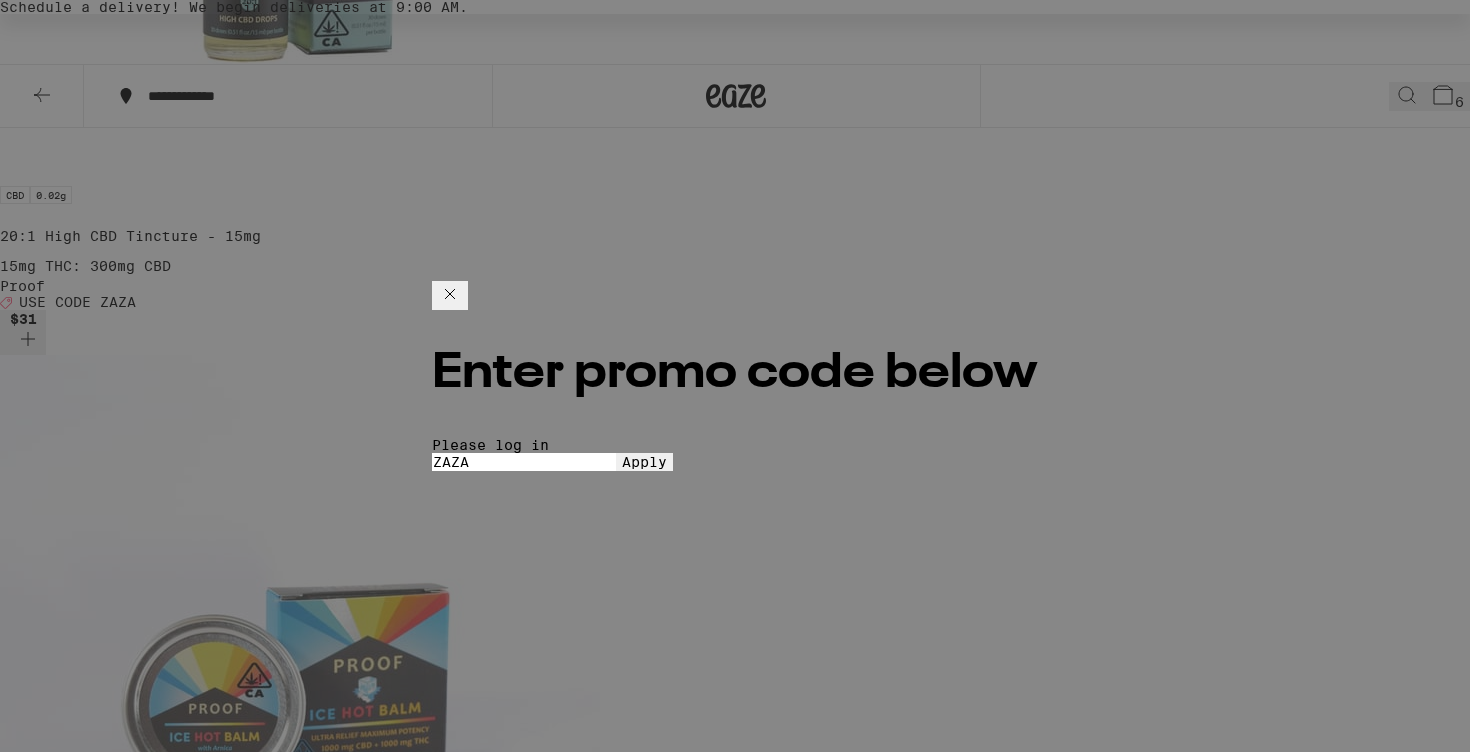 click on "ZAZA" at bounding box center [524, 462] 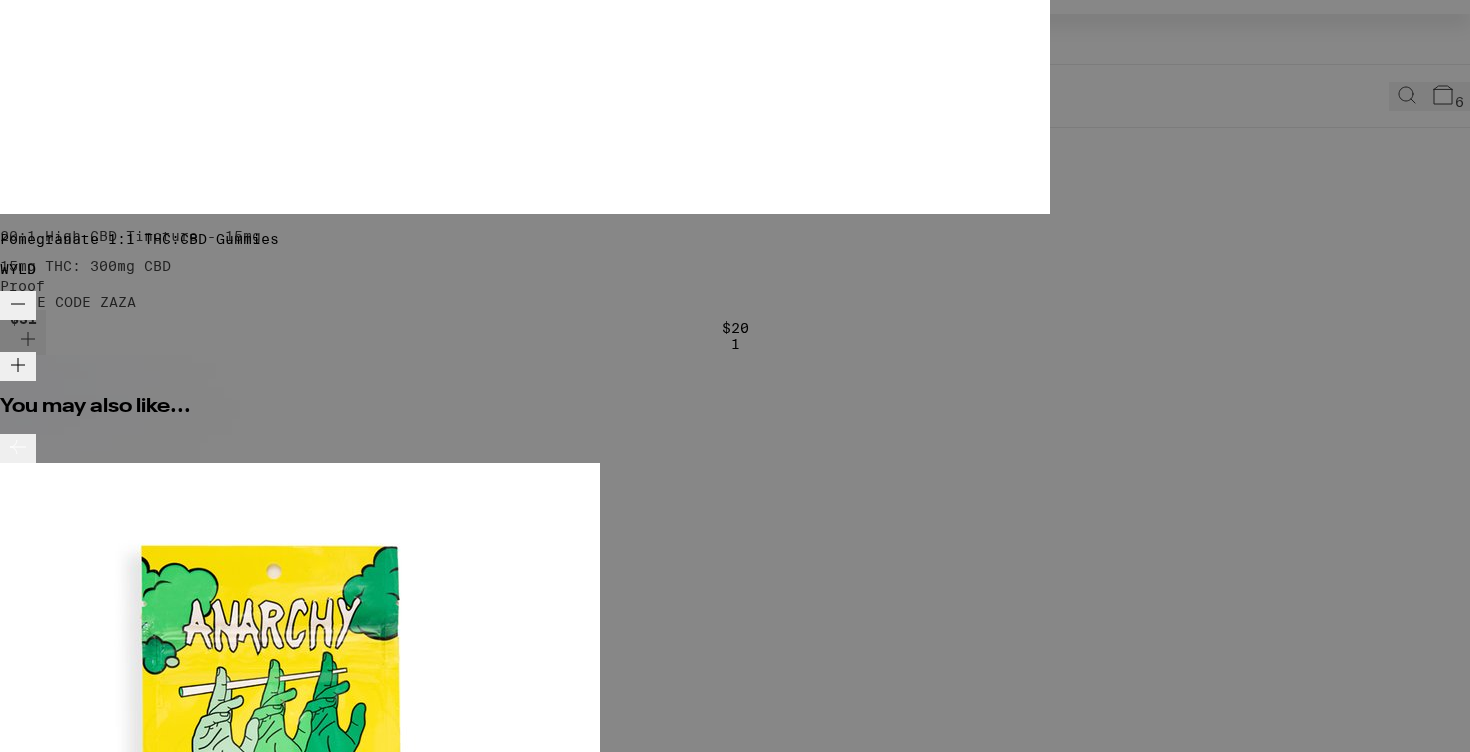 click 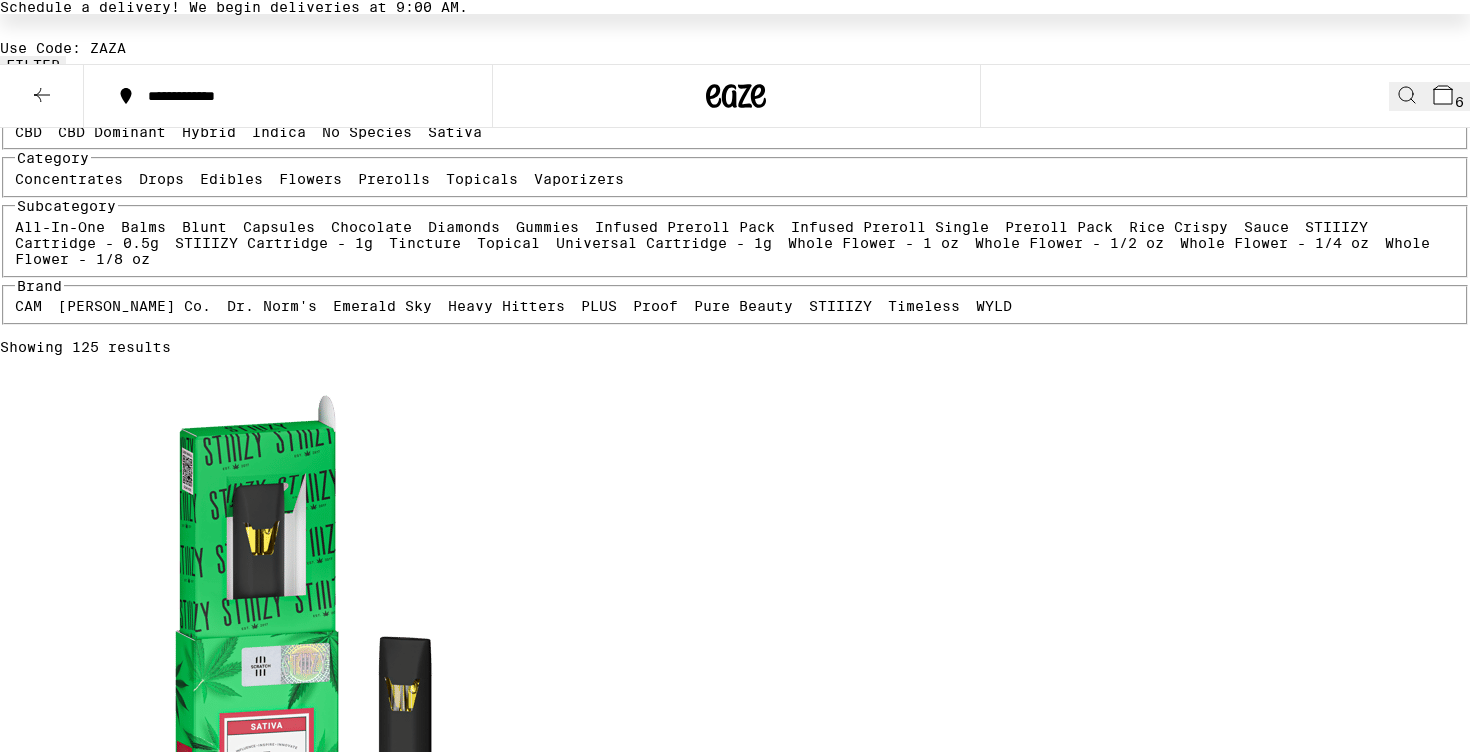 scroll, scrollTop: 0, scrollLeft: 0, axis: both 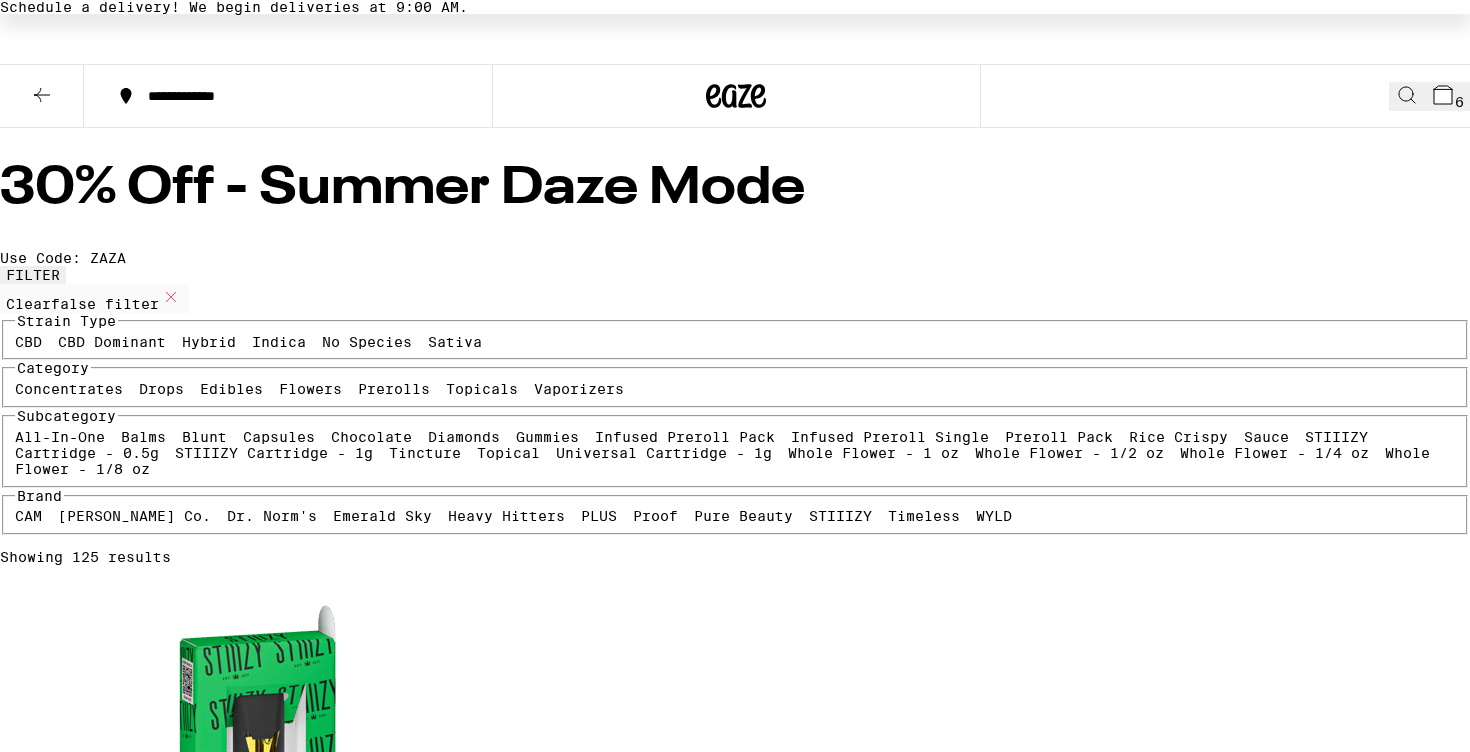 click on "**********" at bounding box center (300, 96) 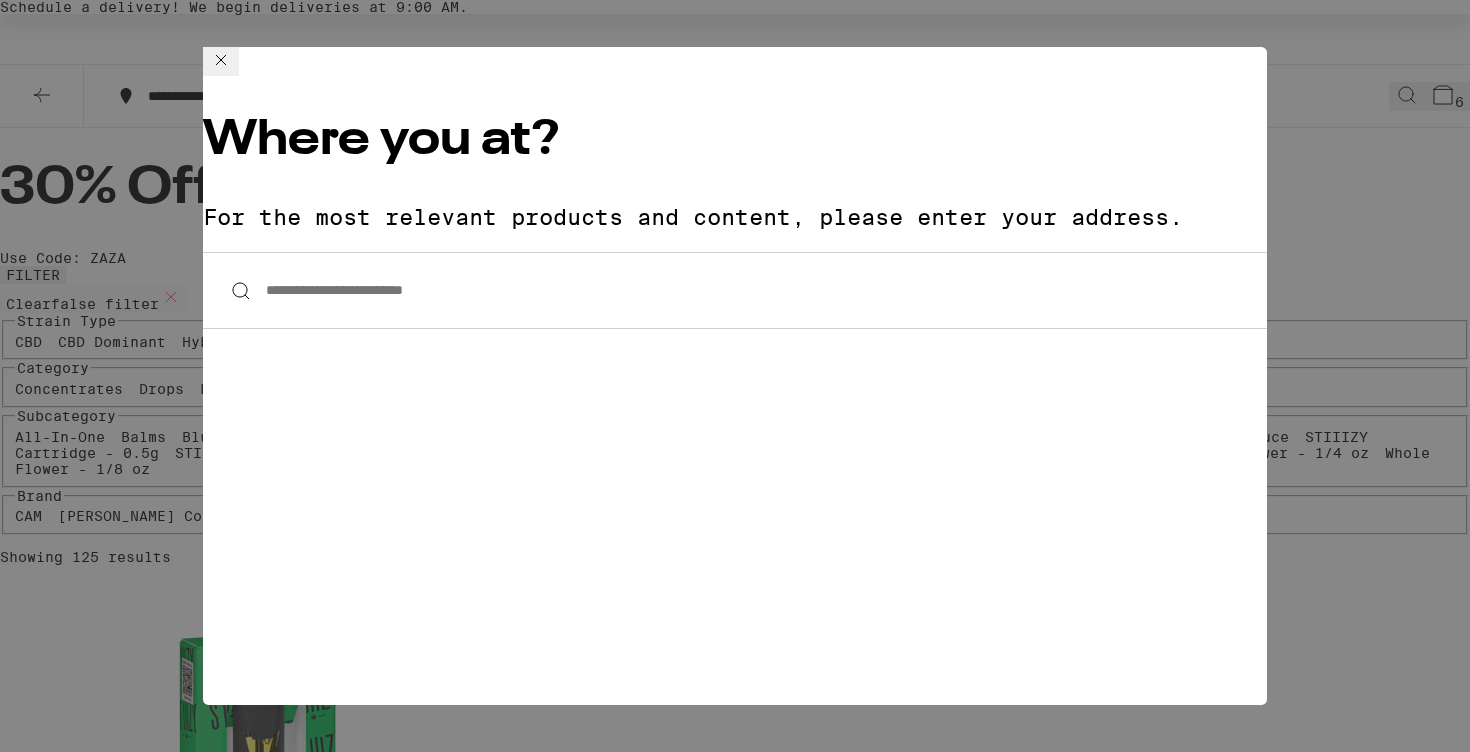 click 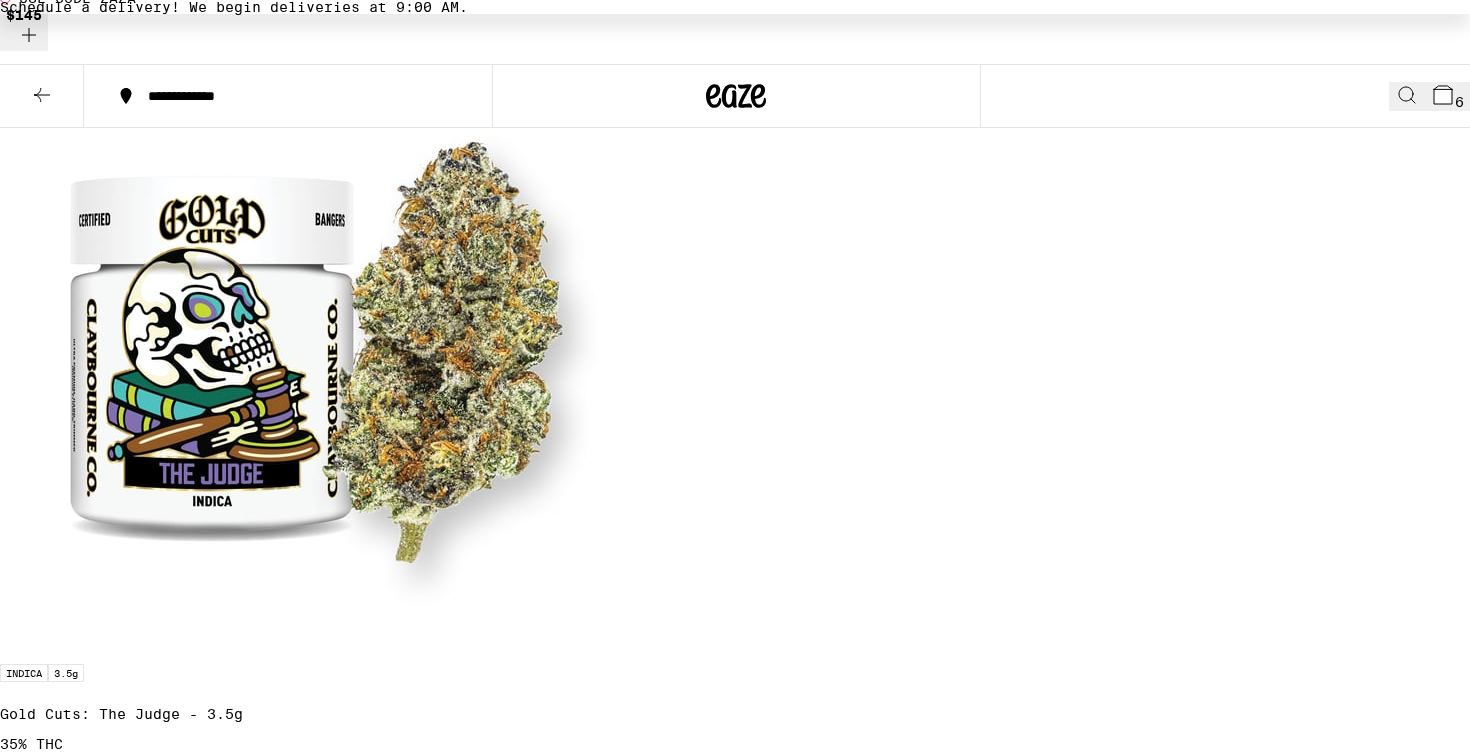 scroll, scrollTop: 5022, scrollLeft: 0, axis: vertical 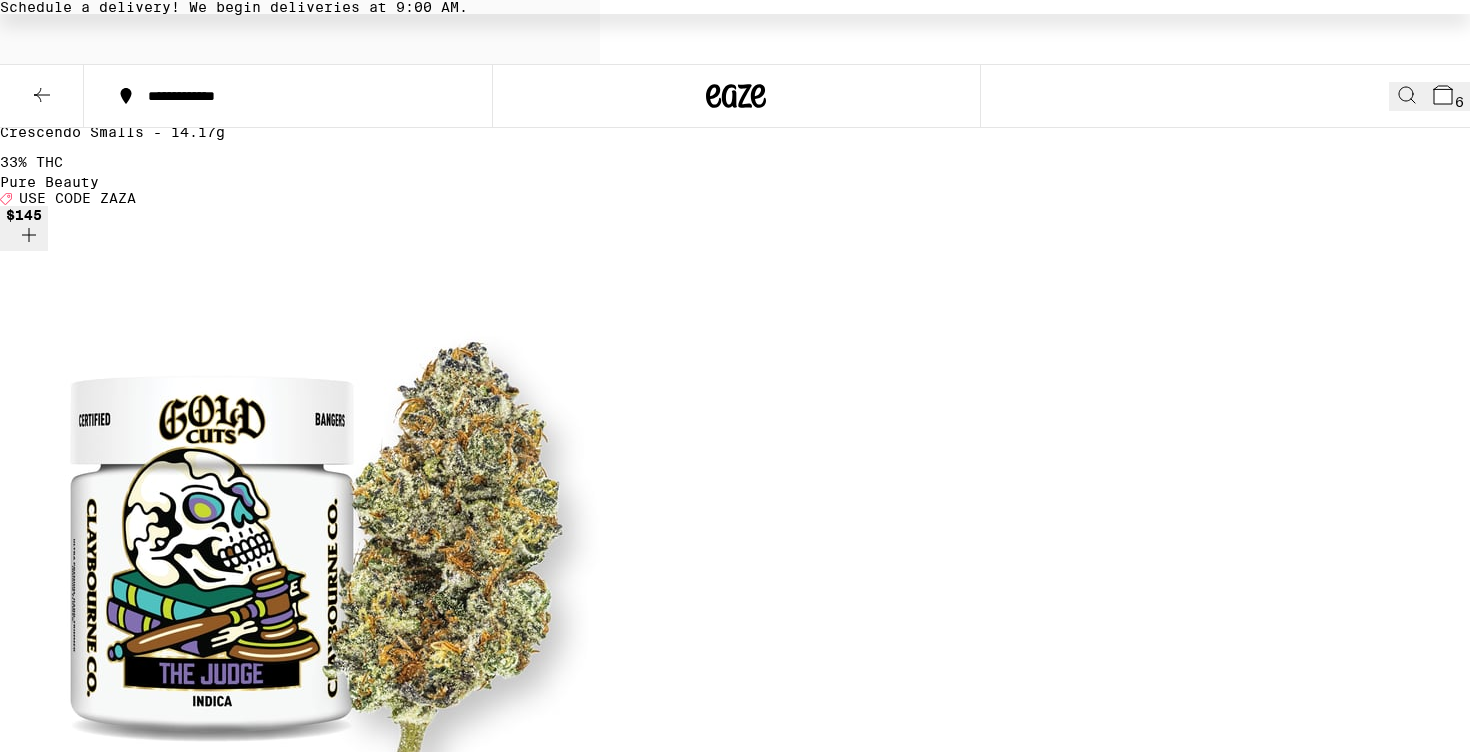 click on "6" at bounding box center (1459, 102) 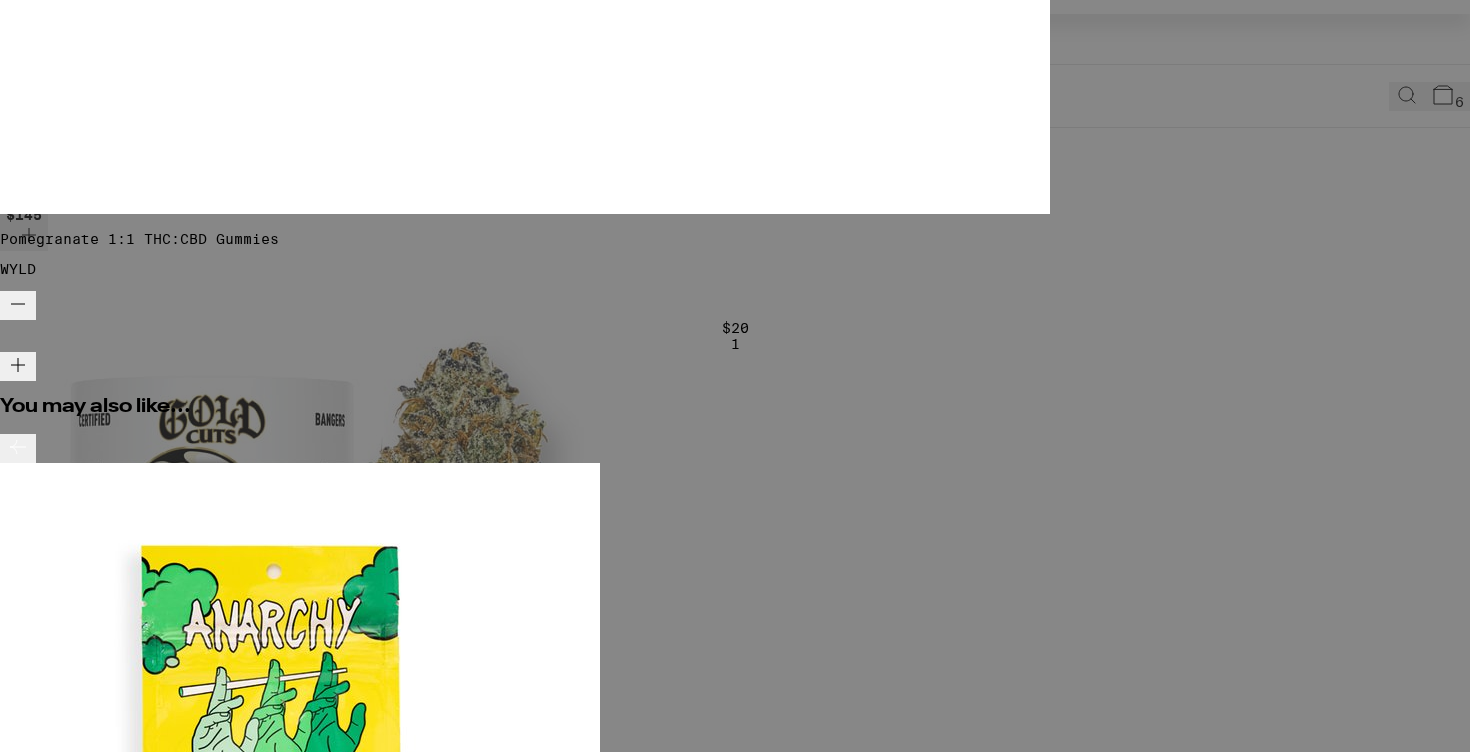 scroll, scrollTop: 332, scrollLeft: 0, axis: vertical 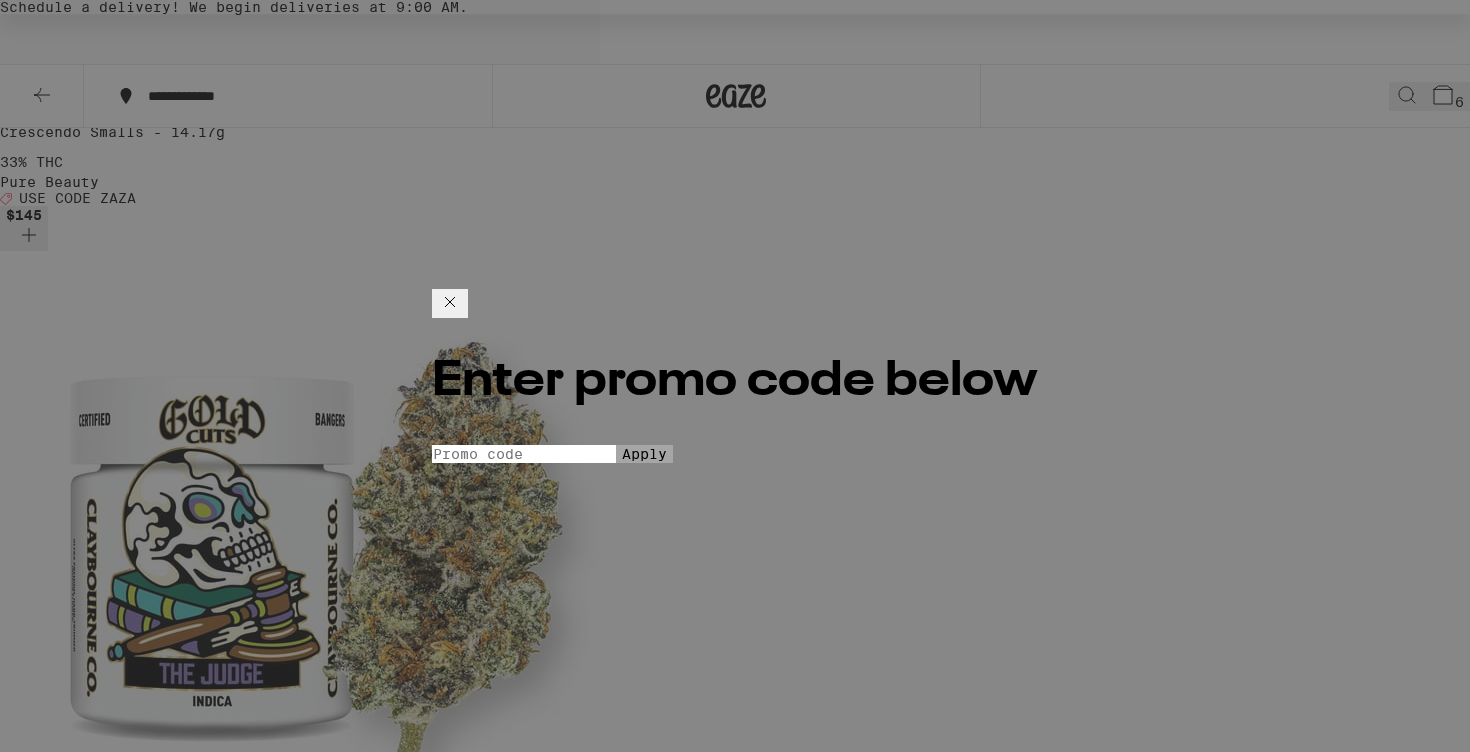 click on "Promo Code" at bounding box center [524, 454] 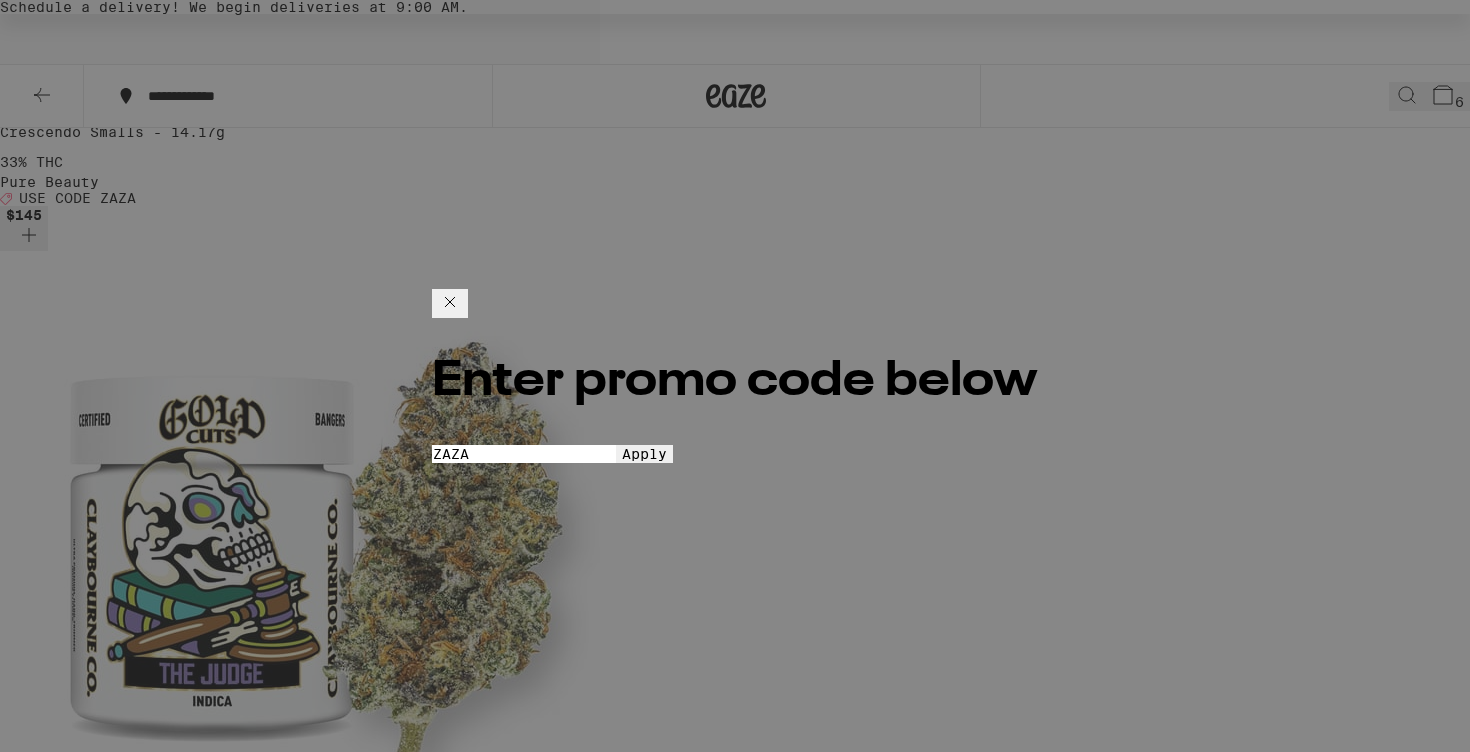 type on "ZAZA" 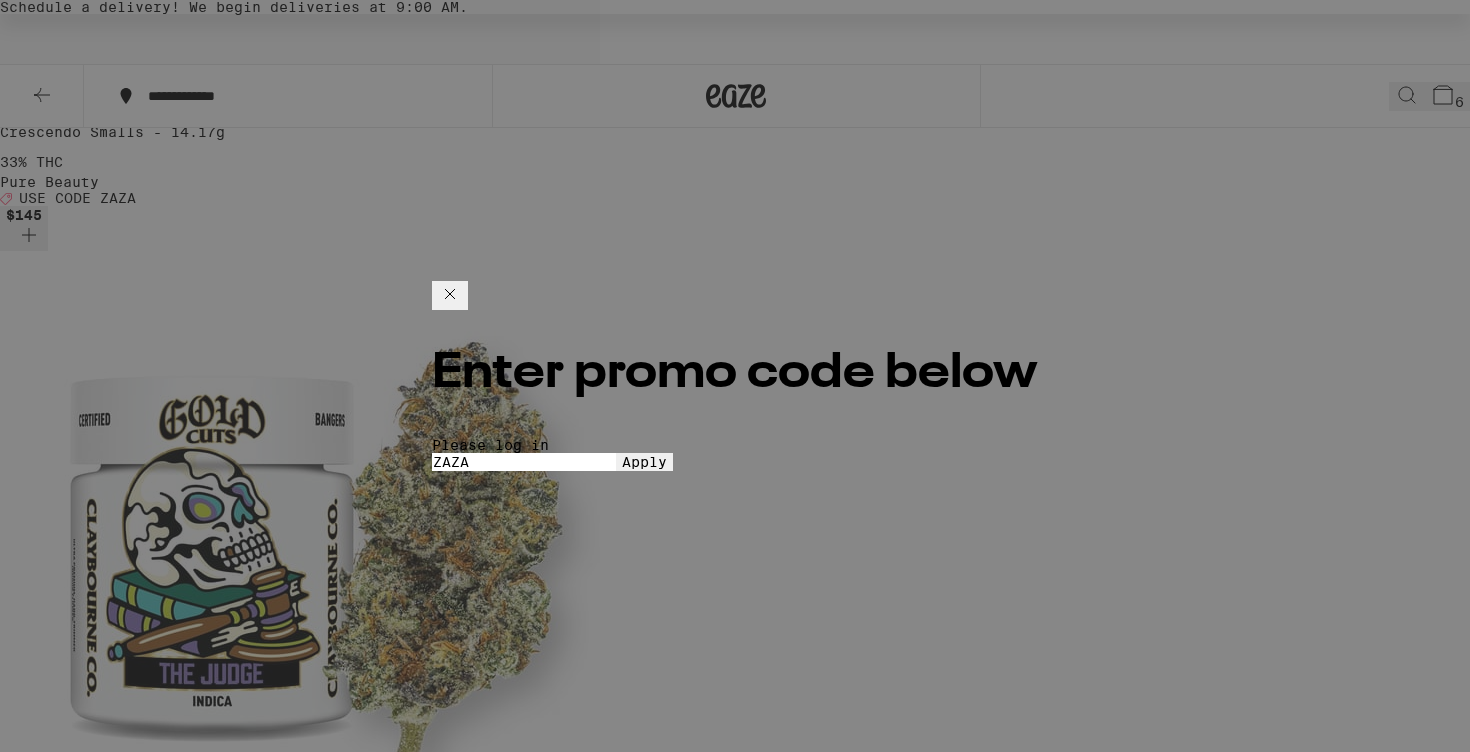 click on "Apply" at bounding box center [644, 462] 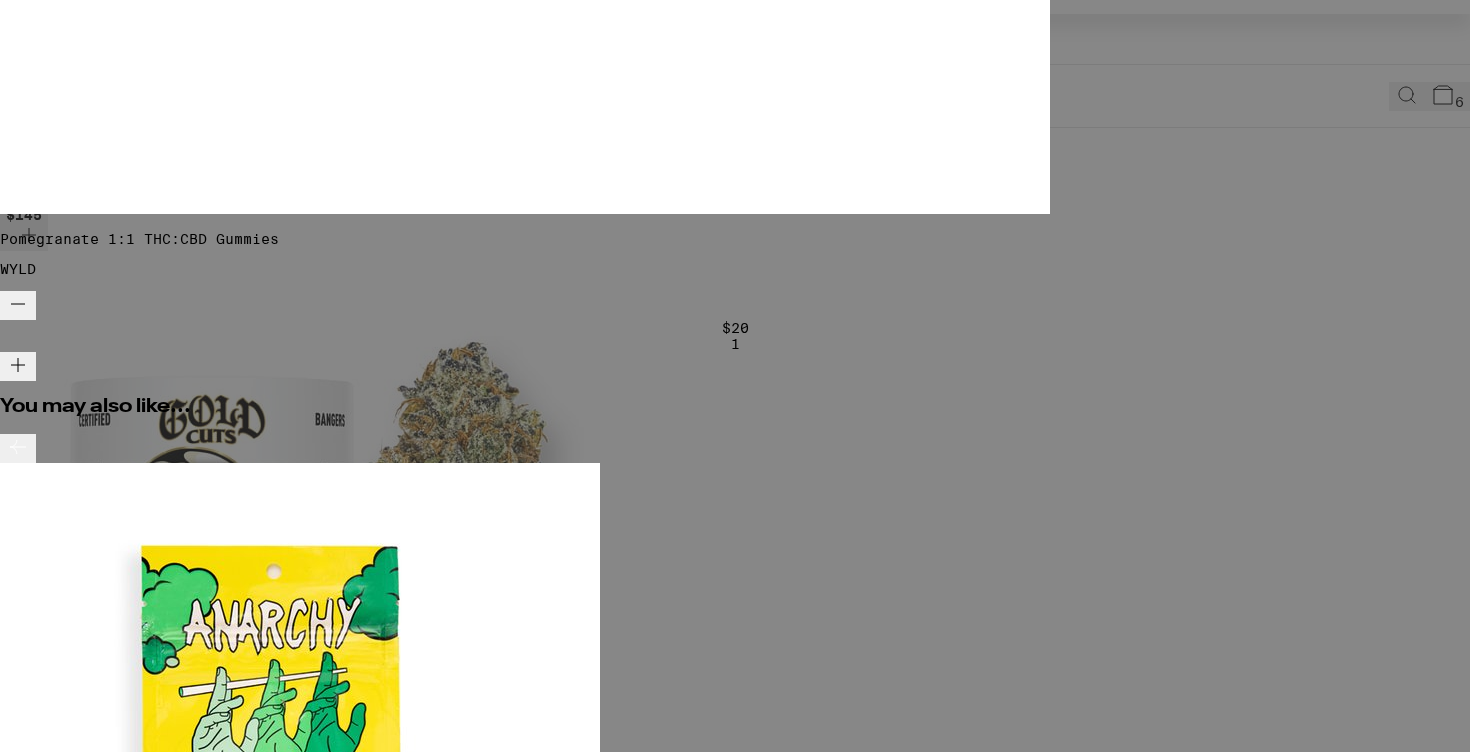 click on "Checkout" at bounding box center [153, 8179] 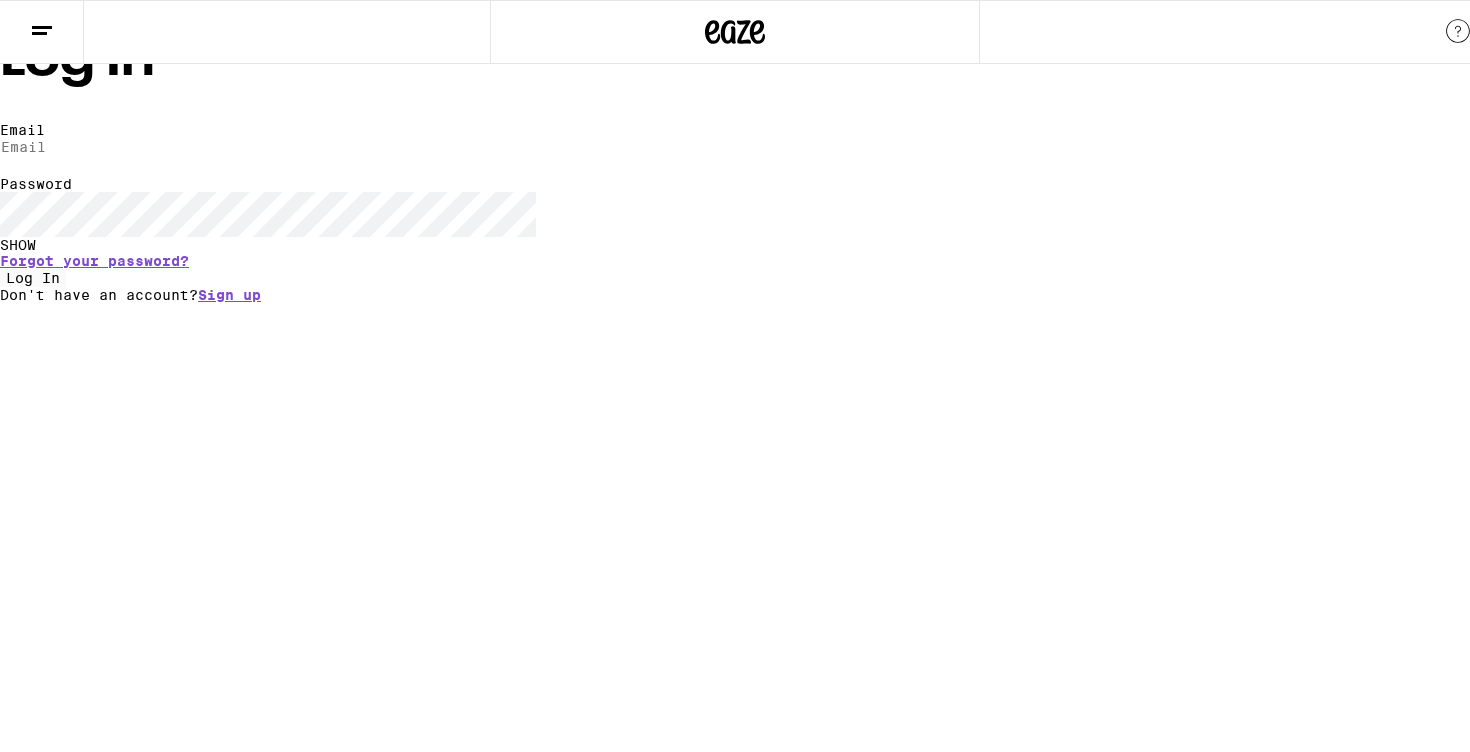 type on "[EMAIL_ADDRESS][DOMAIN_NAME]" 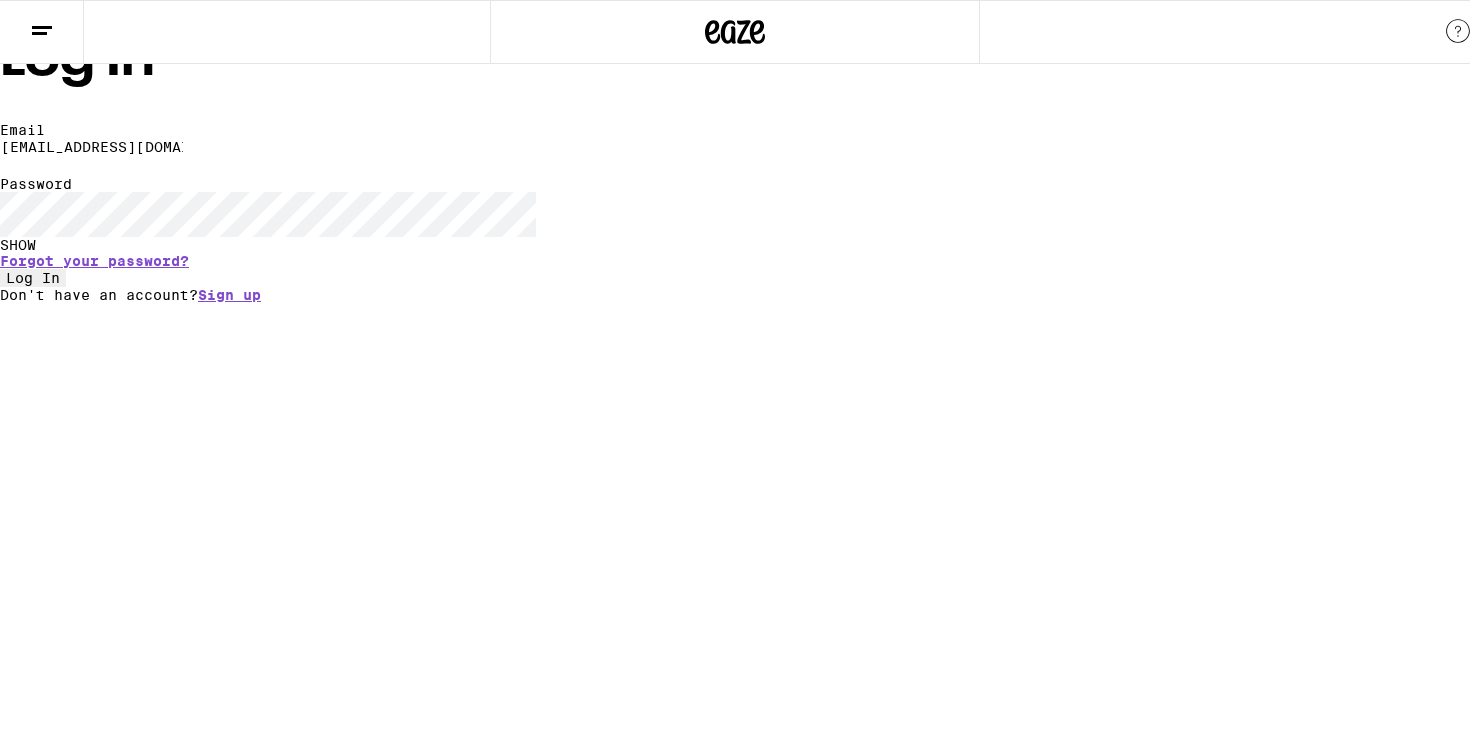 click on "Log In" at bounding box center (33, 278) 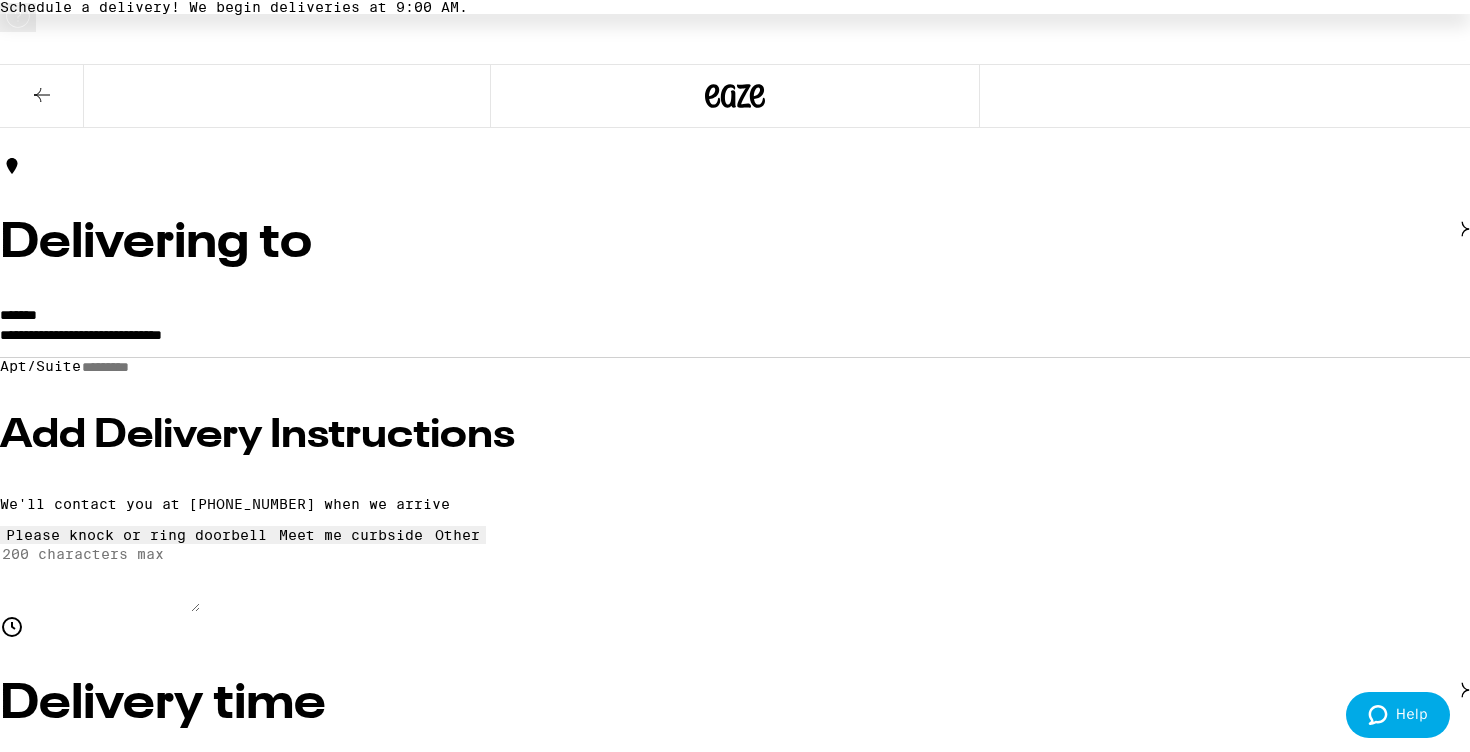 scroll, scrollTop: 0, scrollLeft: 0, axis: both 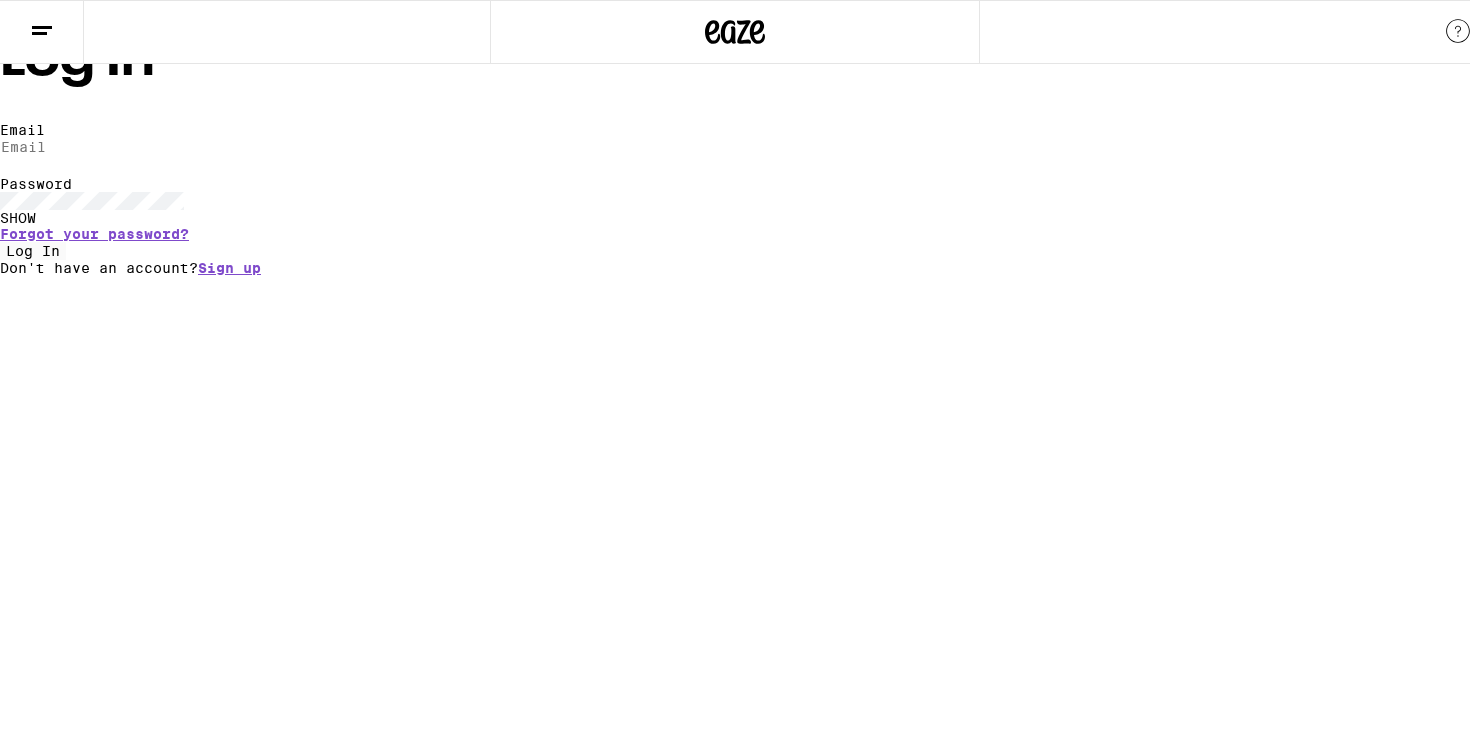 type on "[EMAIL_ADDRESS][DOMAIN_NAME]" 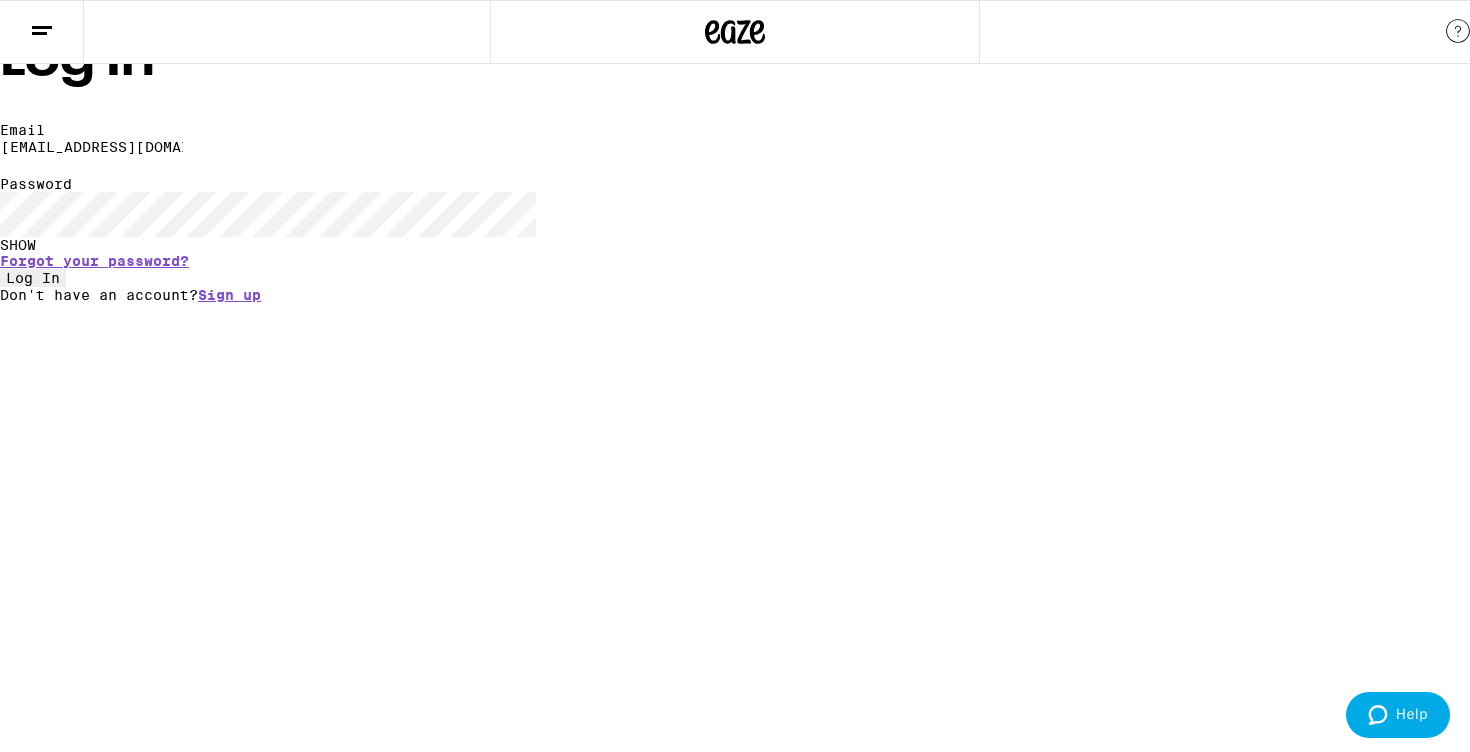 click on "Log In" at bounding box center (33, 278) 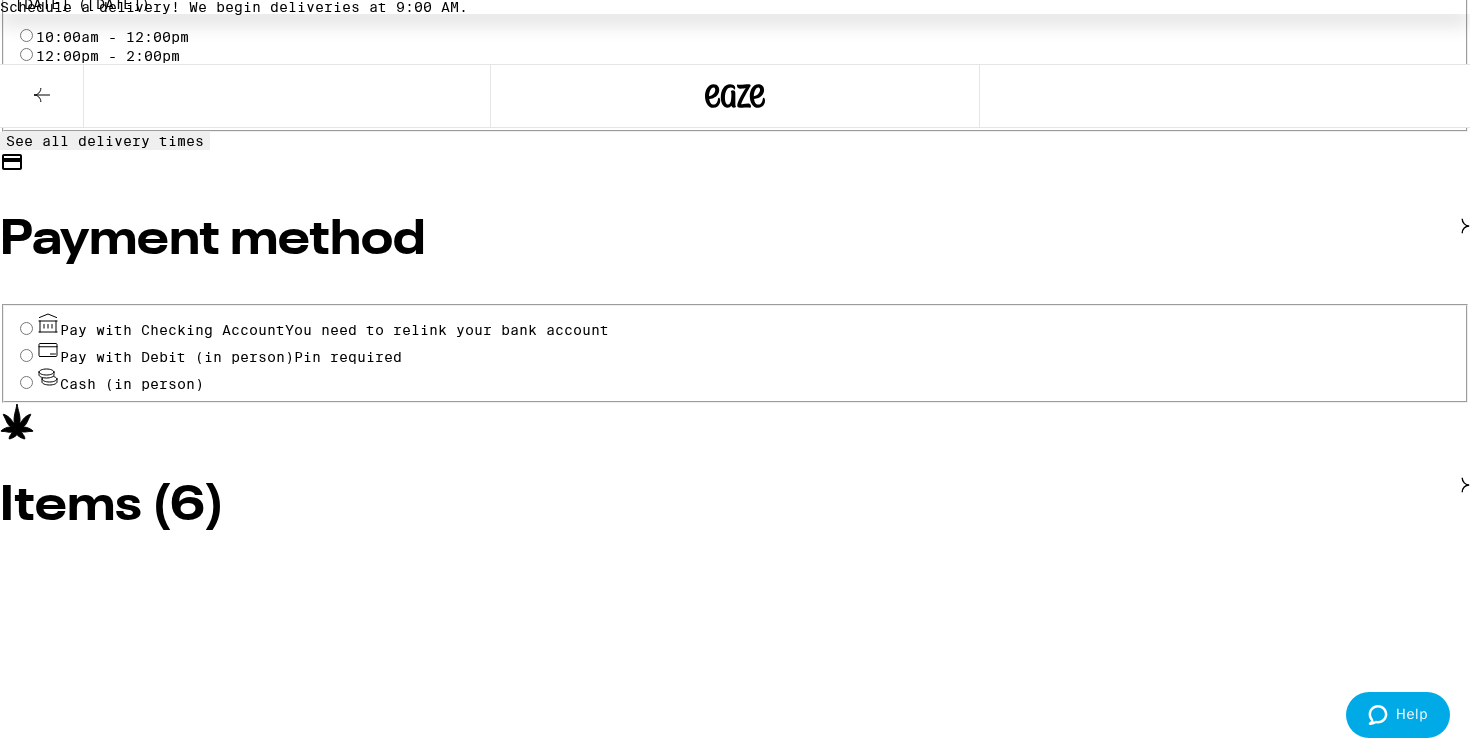 scroll, scrollTop: 0, scrollLeft: 0, axis: both 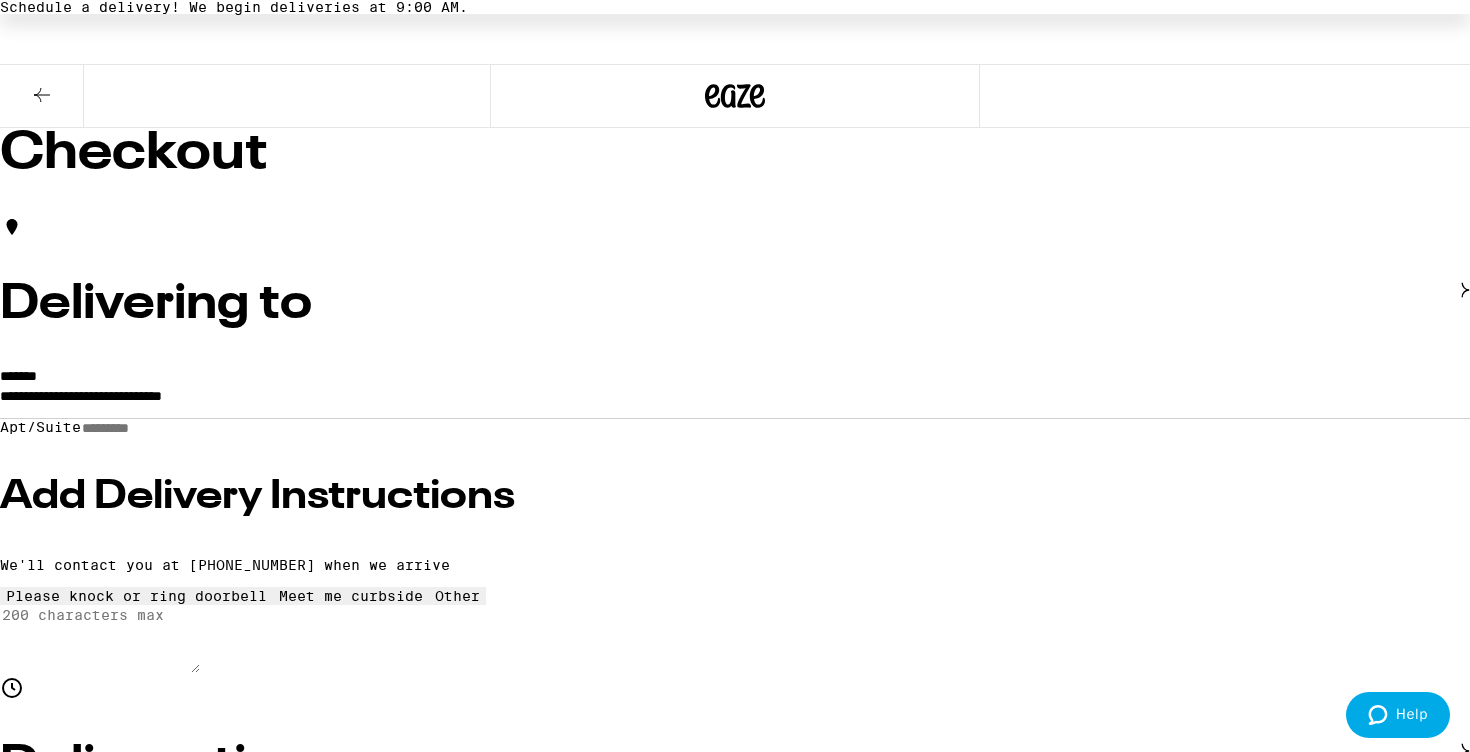 click 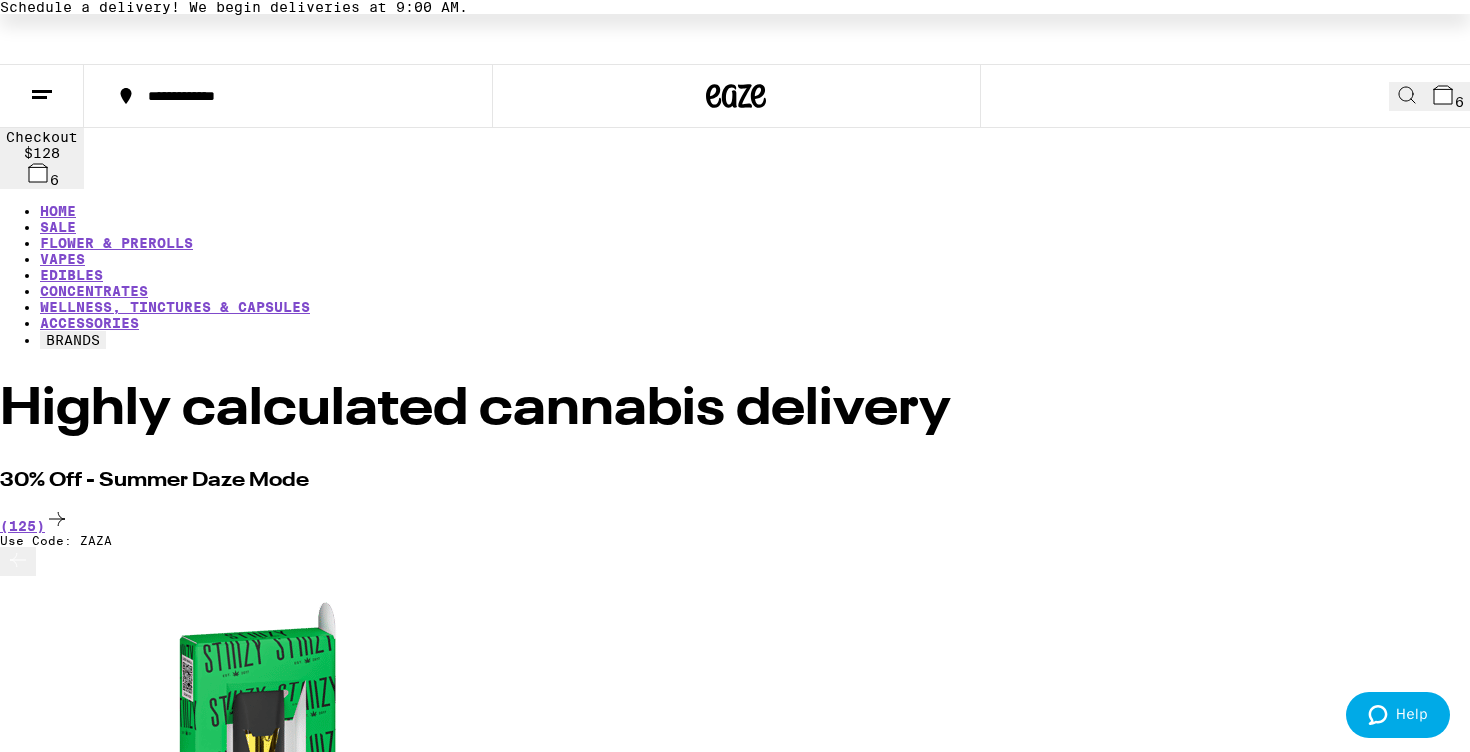 scroll, scrollTop: 0, scrollLeft: 0, axis: both 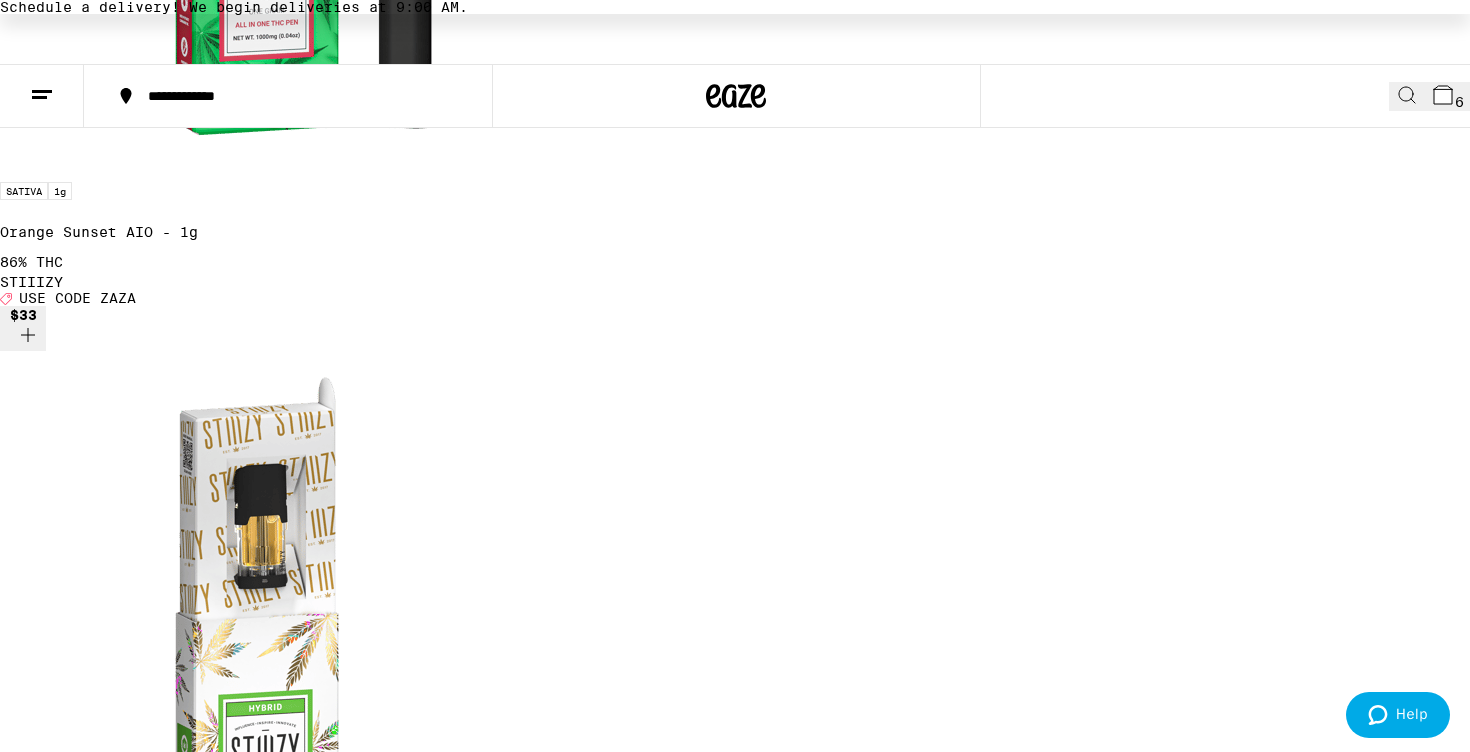 click 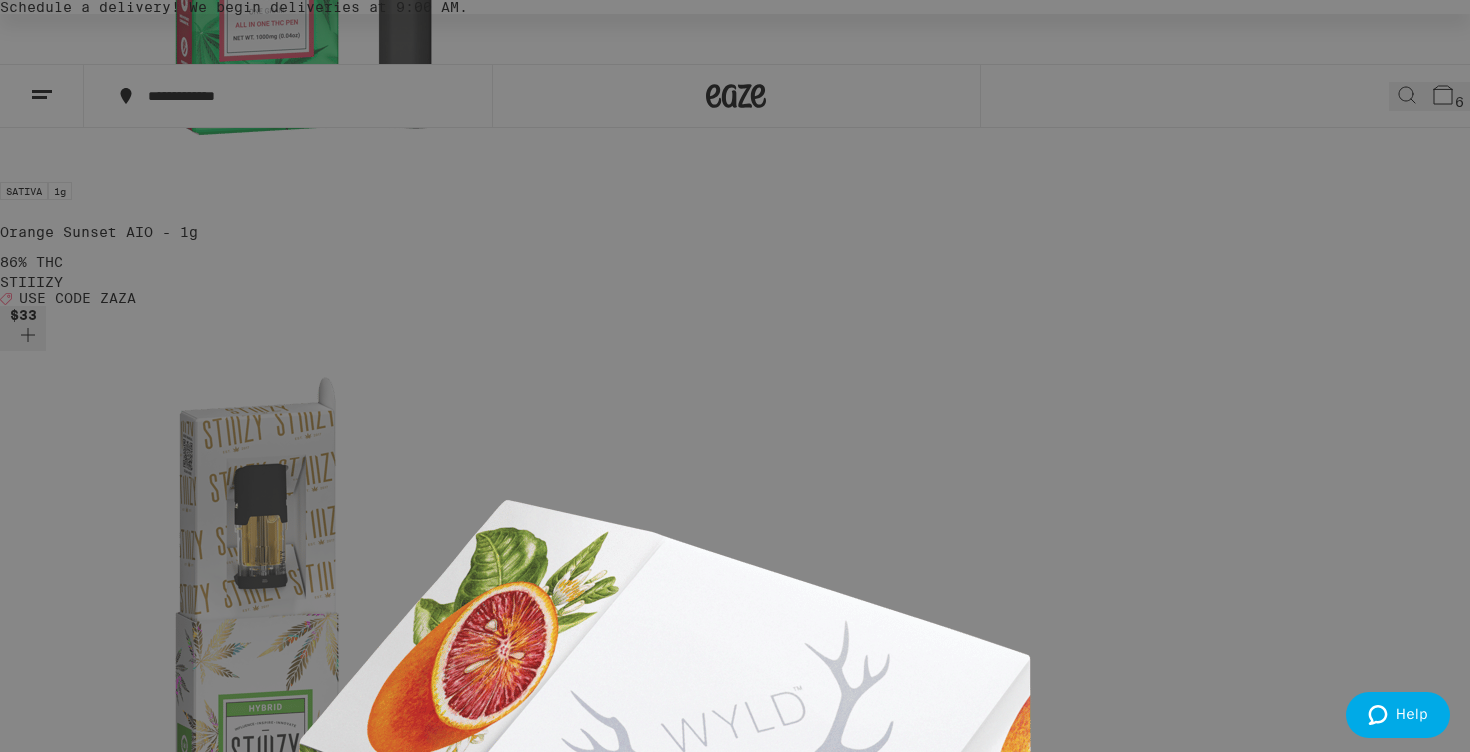 scroll, scrollTop: 225, scrollLeft: 0, axis: vertical 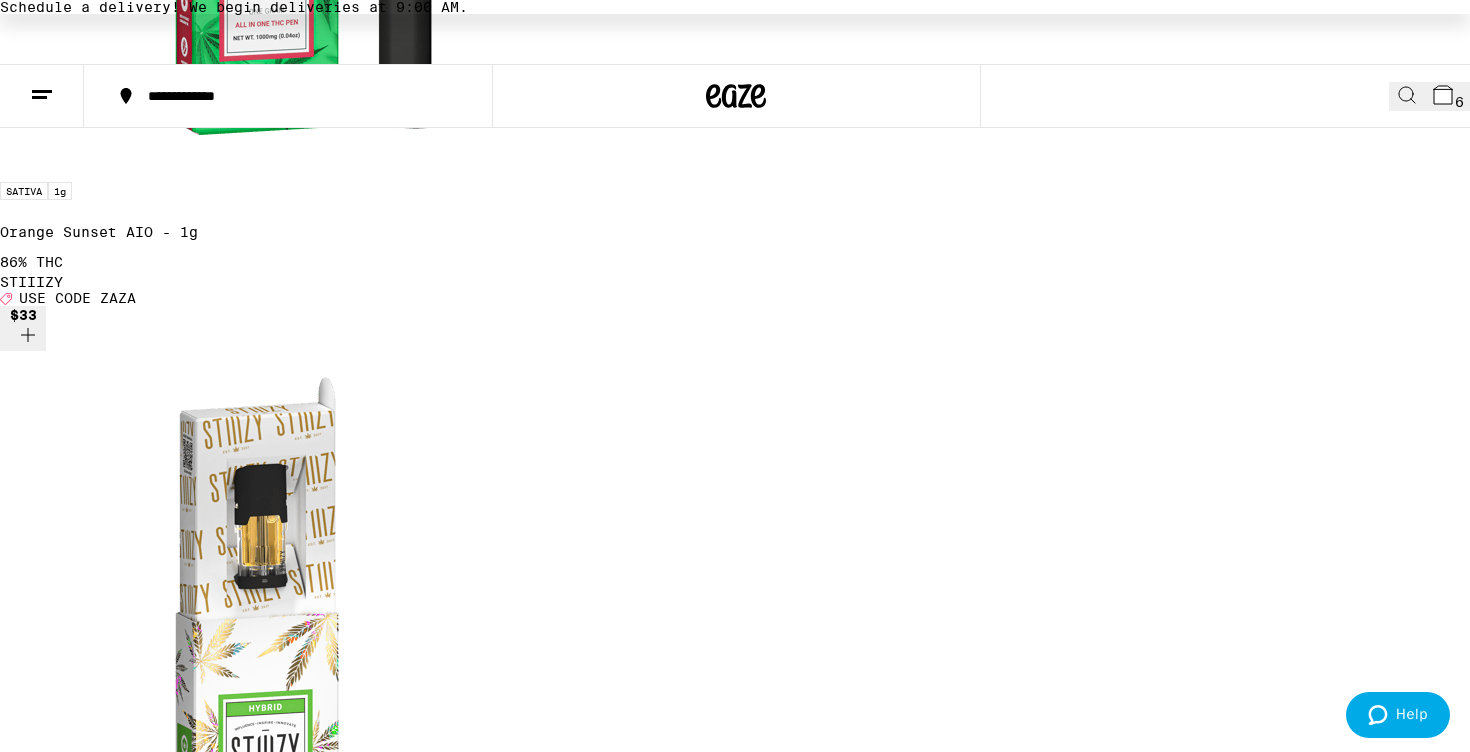 click 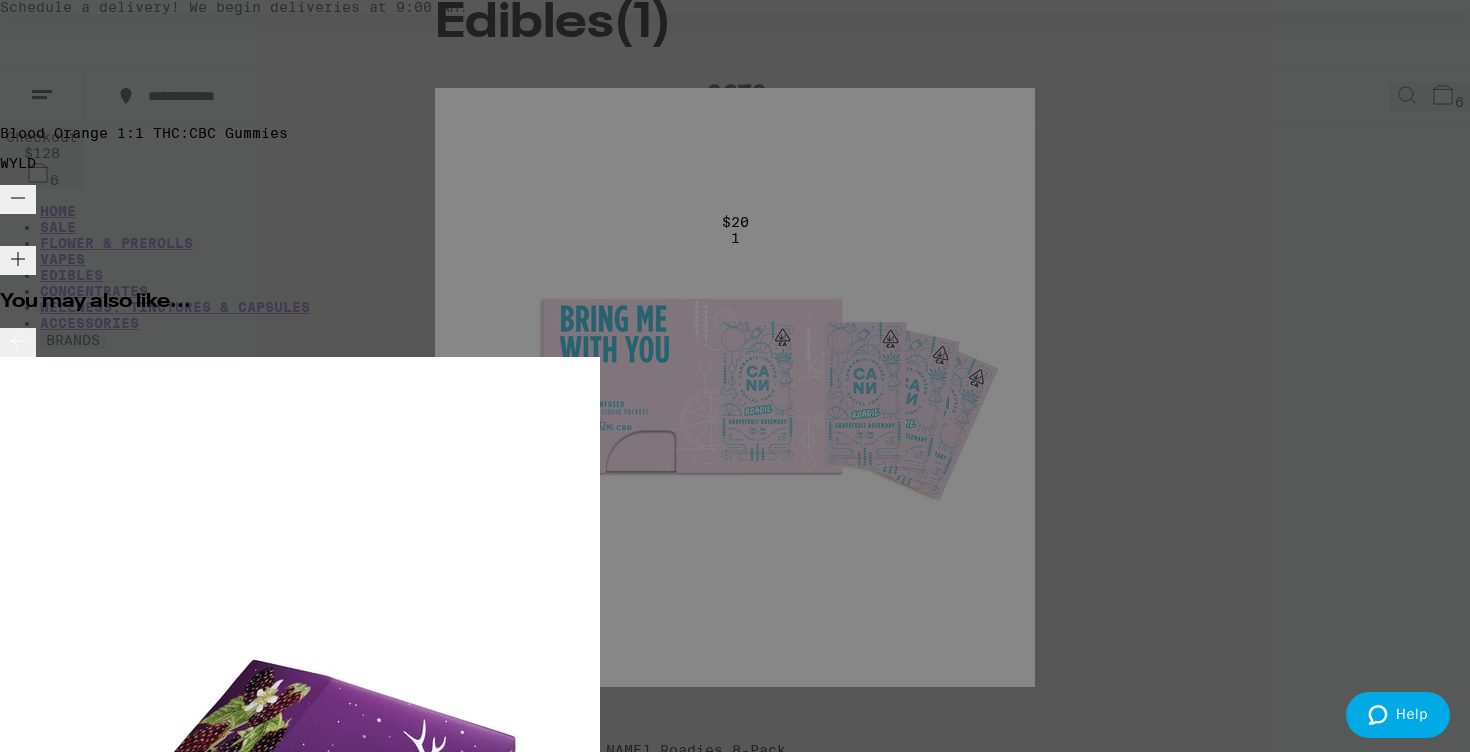 scroll, scrollTop: 32, scrollLeft: 0, axis: vertical 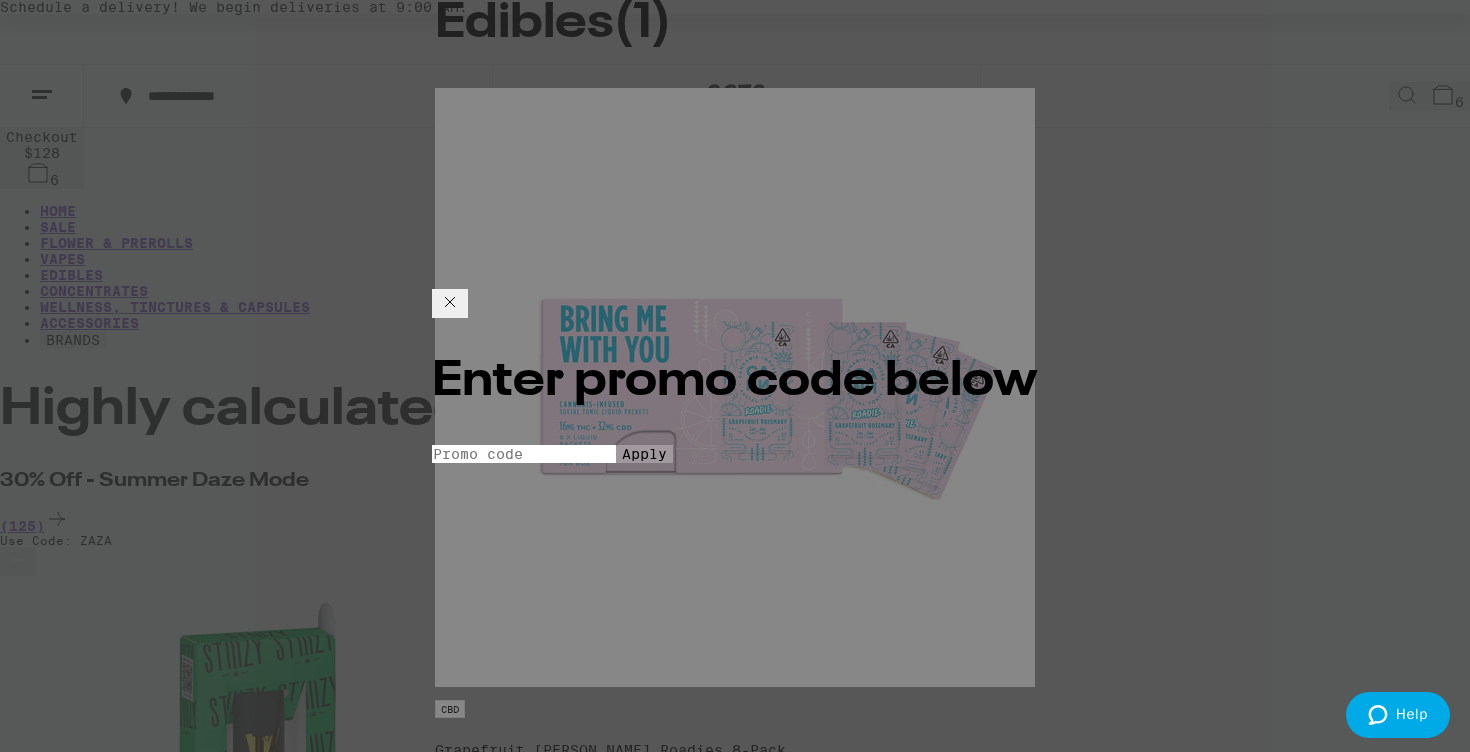click on "Promo Code" at bounding box center [524, 454] 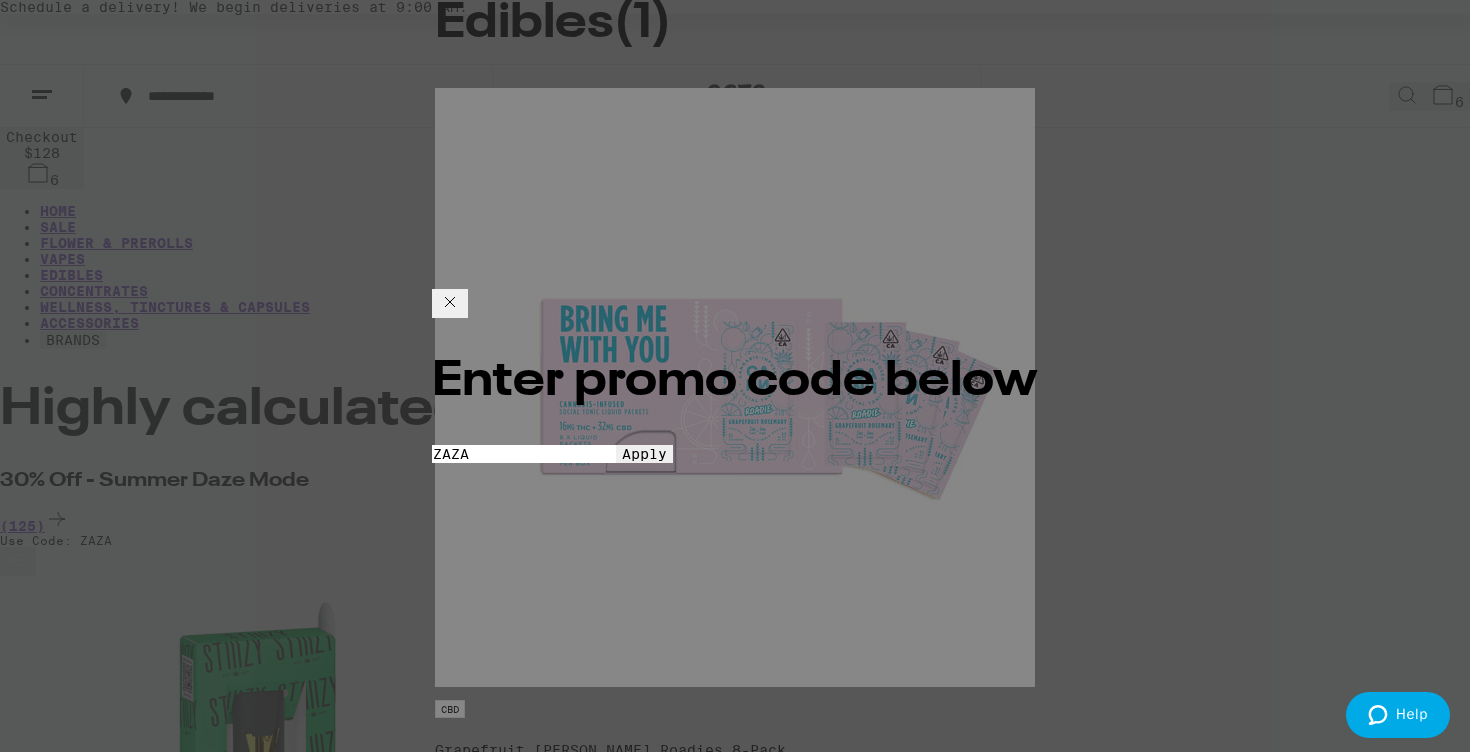 type on "ZAZA" 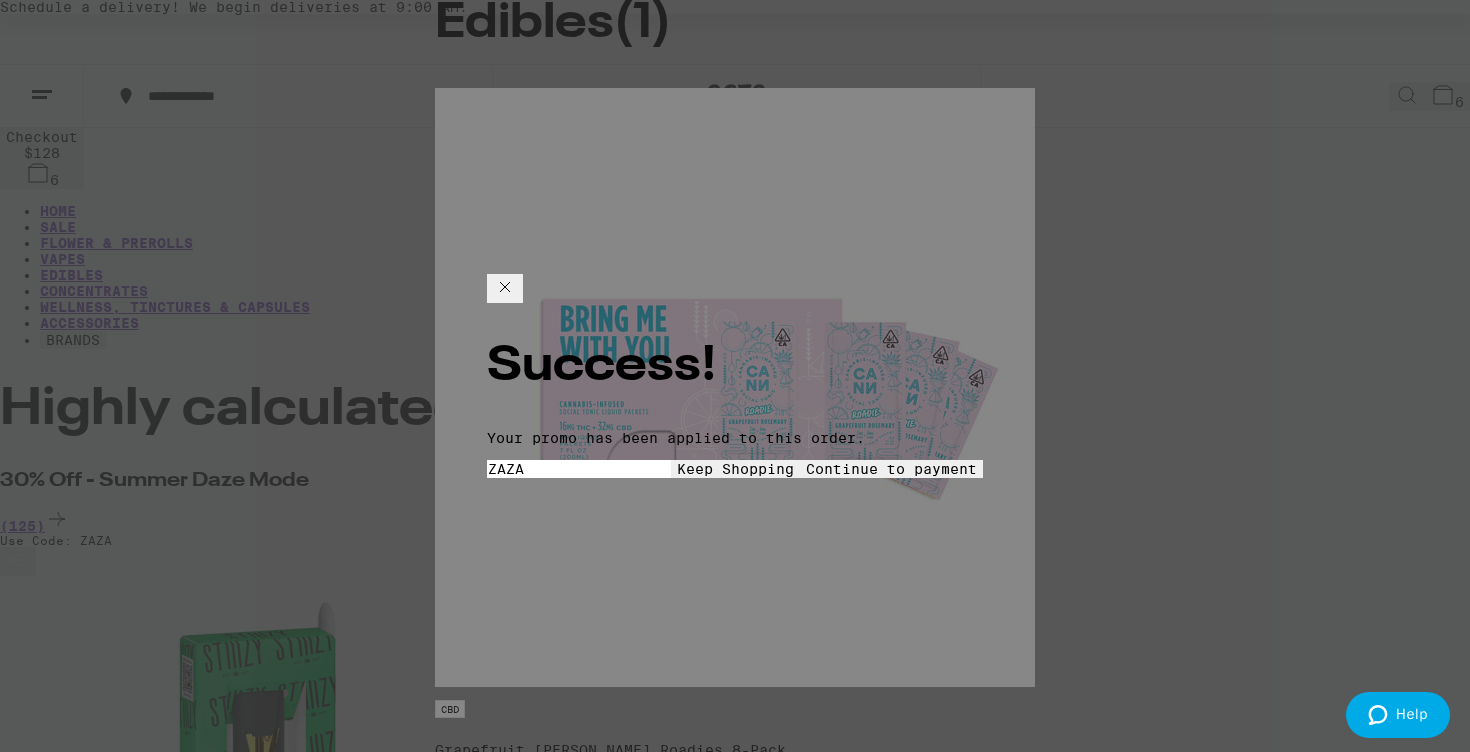 click on "Continue to payment" at bounding box center [891, 469] 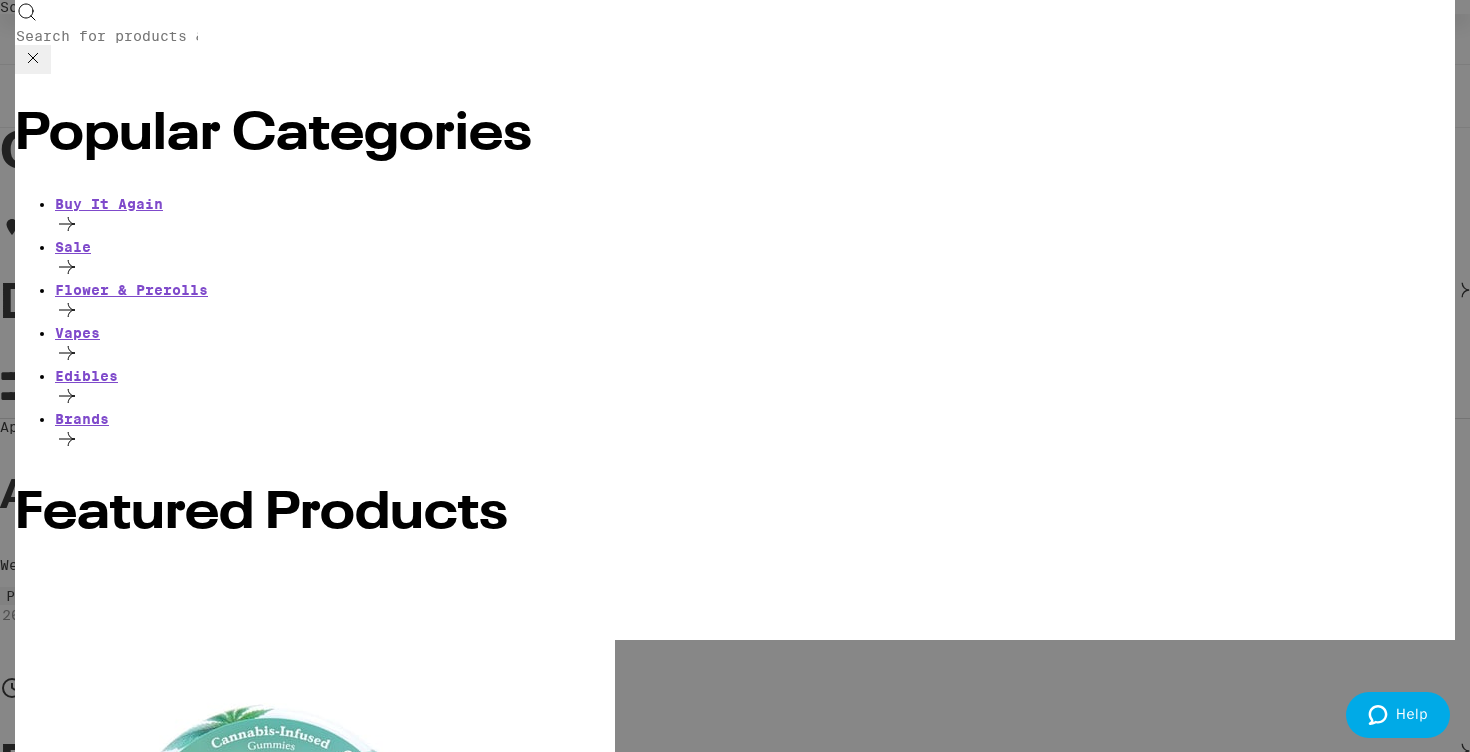 click 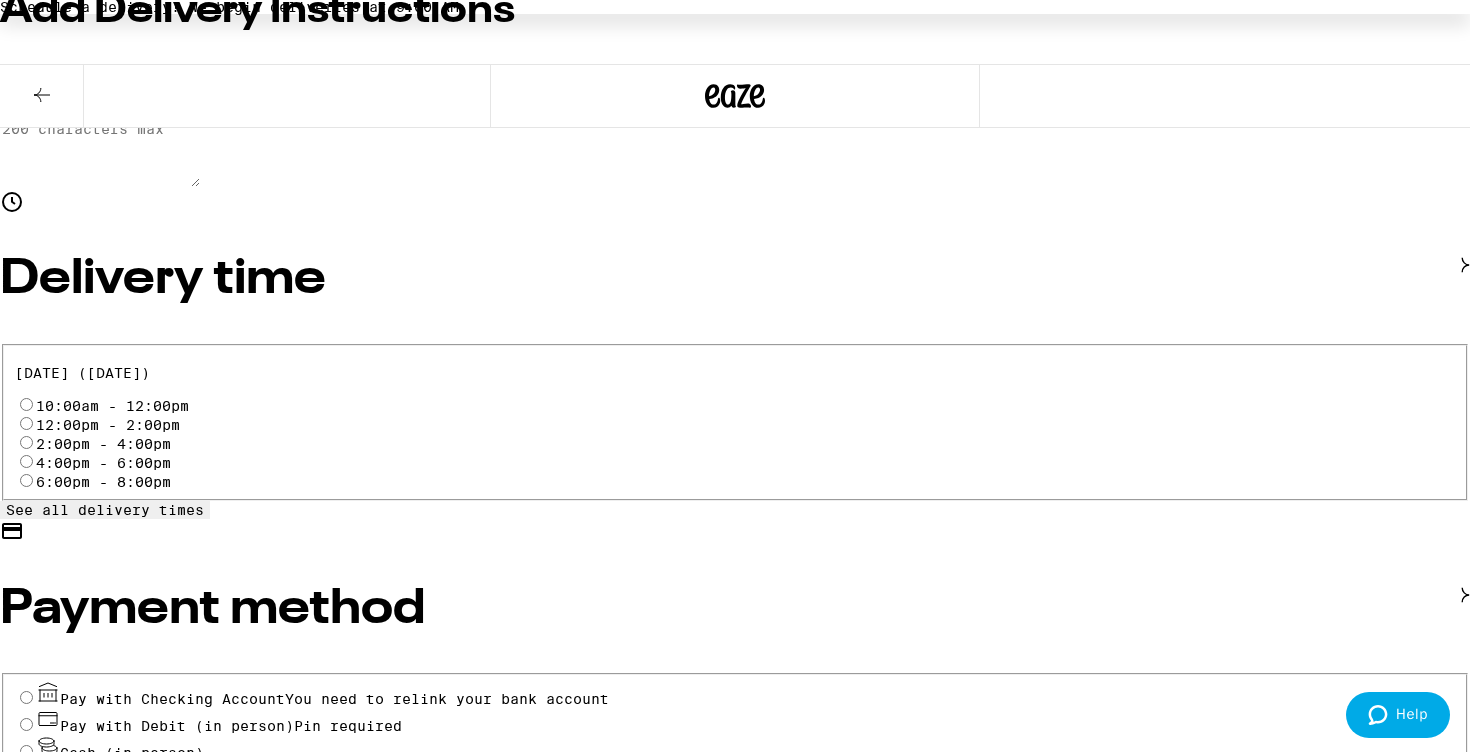 scroll, scrollTop: 494, scrollLeft: 0, axis: vertical 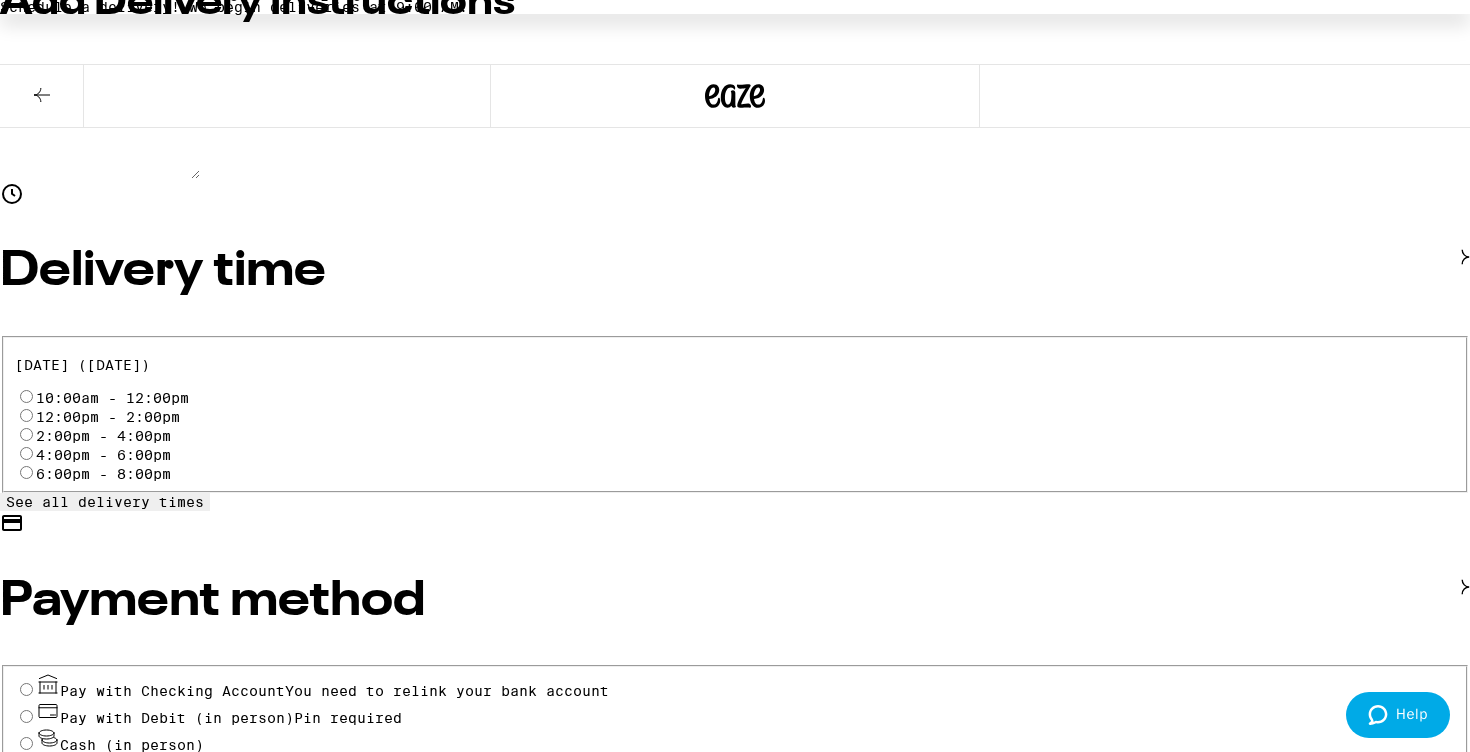 click on "See all delivery times" at bounding box center (105, 502) 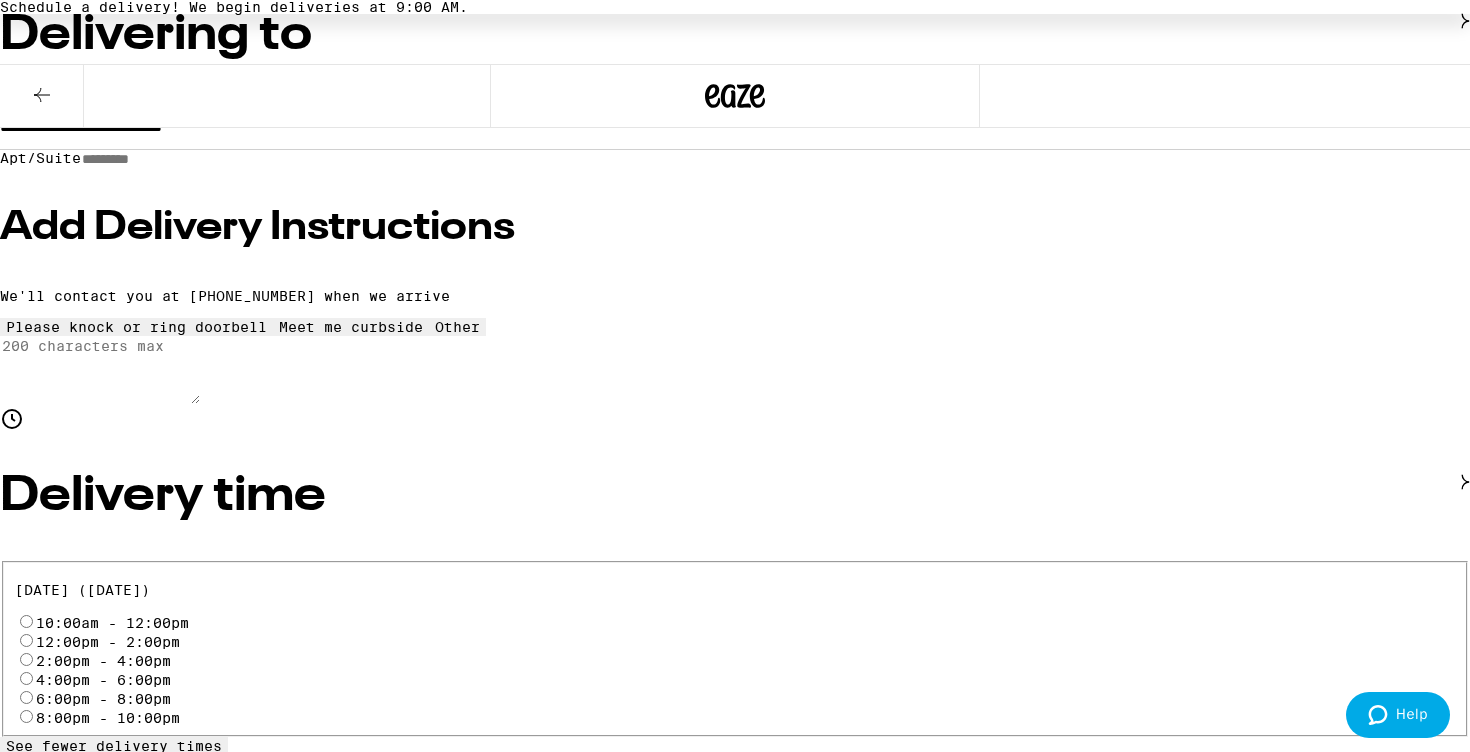 scroll, scrollTop: 264, scrollLeft: 0, axis: vertical 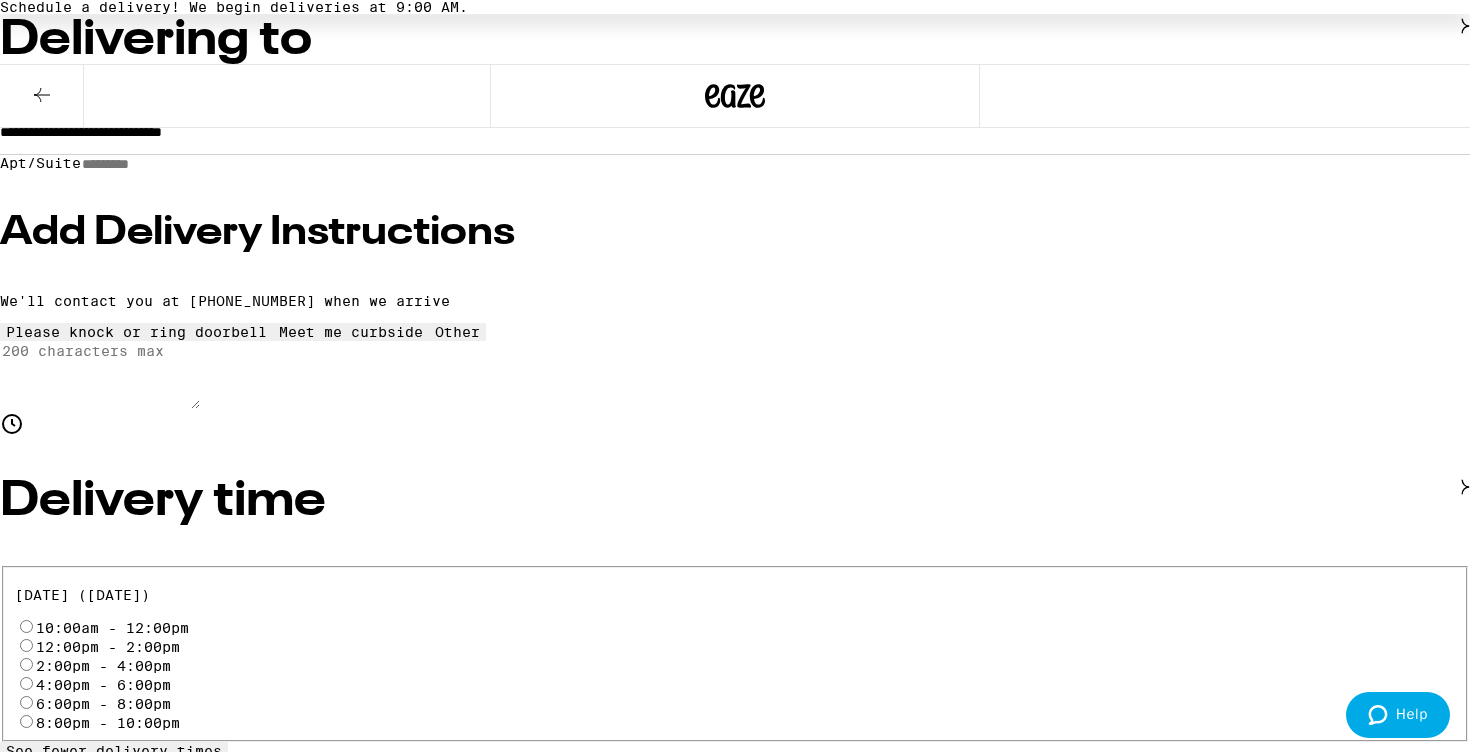 click on "4:00pm - 6:00pm" at bounding box center [26, 683] 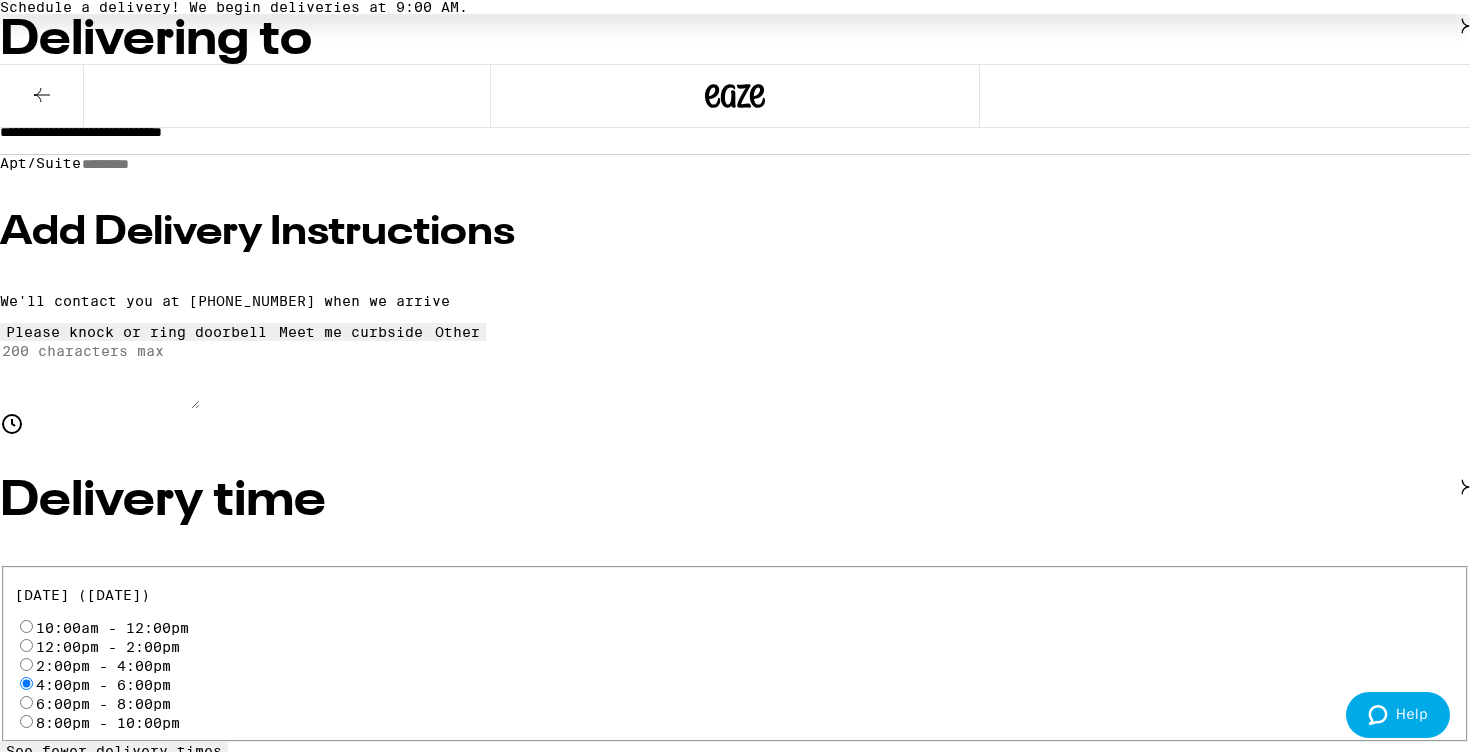 radio on "true" 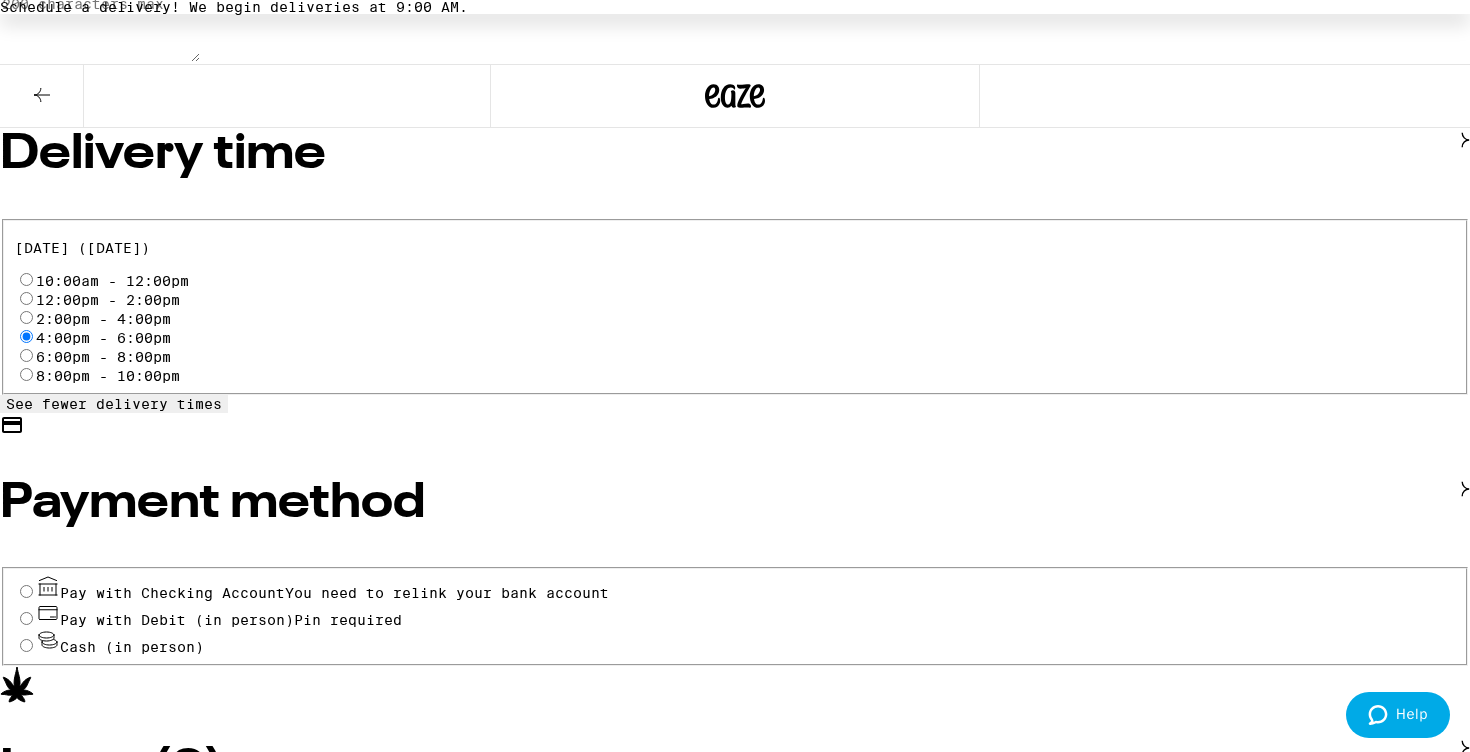 scroll, scrollTop: 671, scrollLeft: 0, axis: vertical 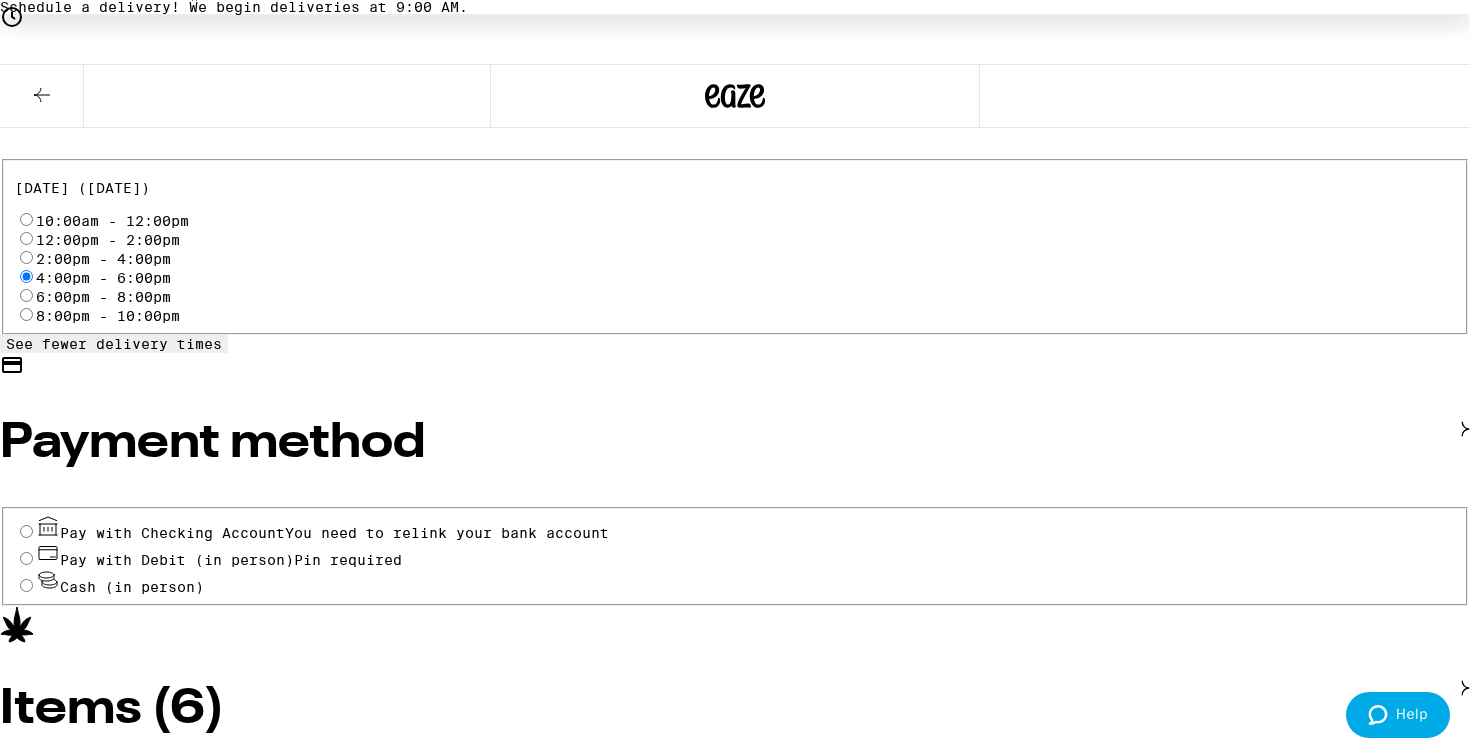 click on "Pay with Debit (in person) Pin required" at bounding box center (26, 558) 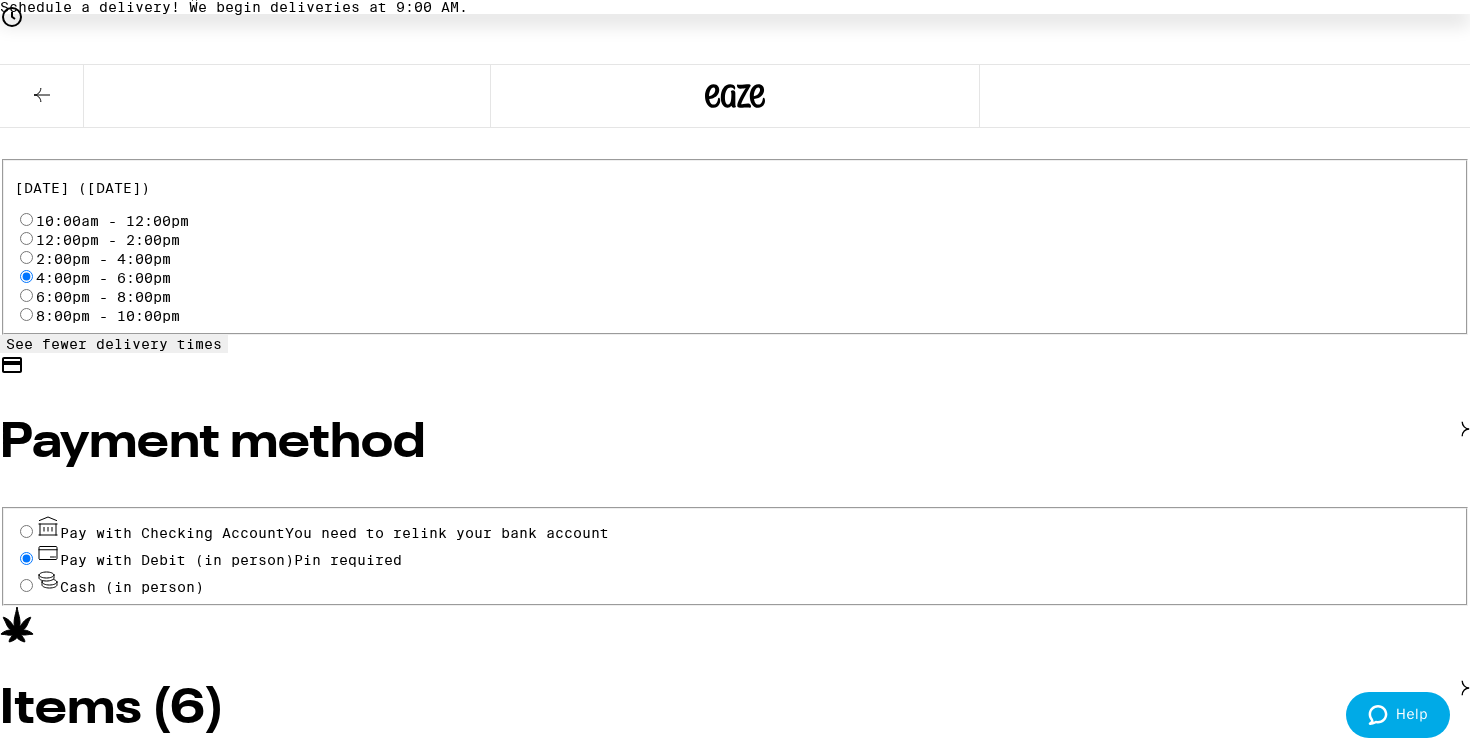 radio on "true" 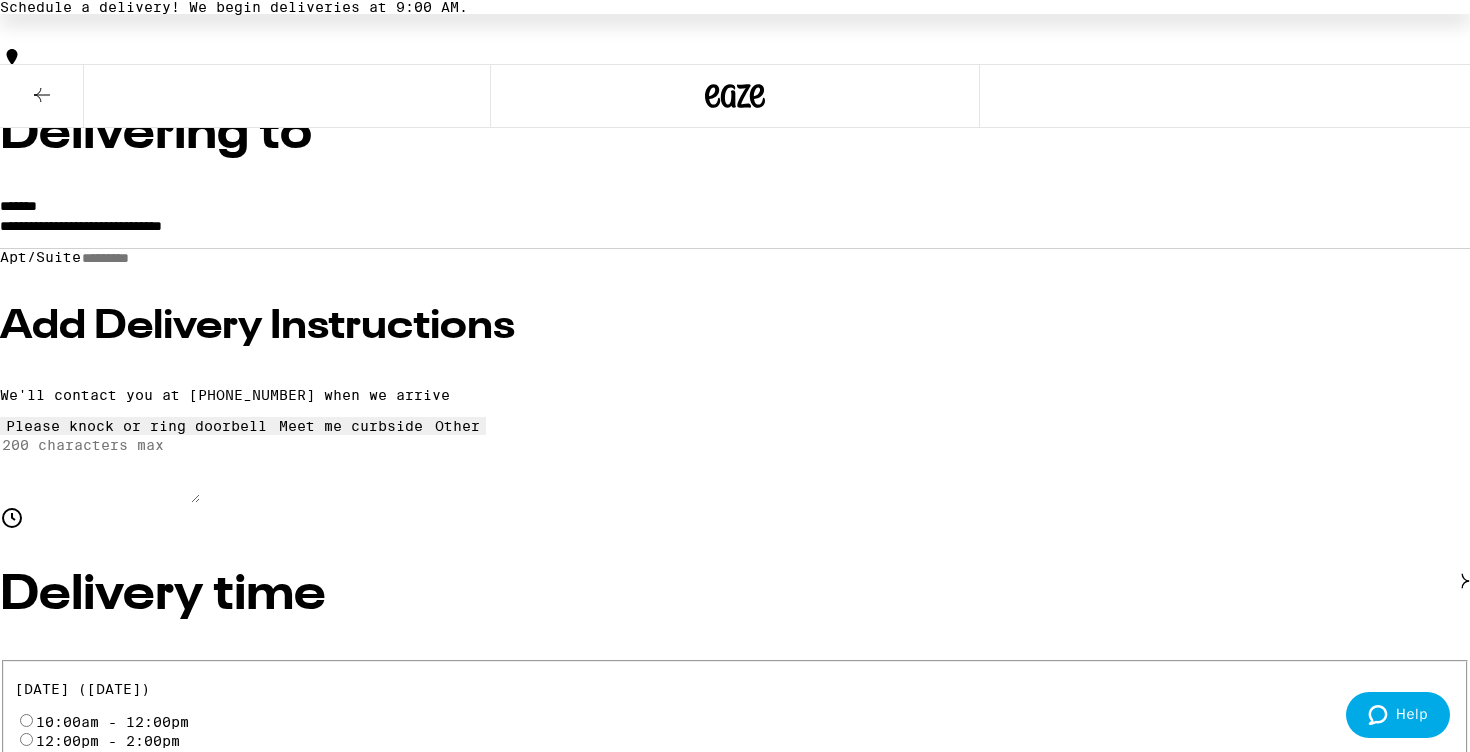 scroll, scrollTop: 160, scrollLeft: 0, axis: vertical 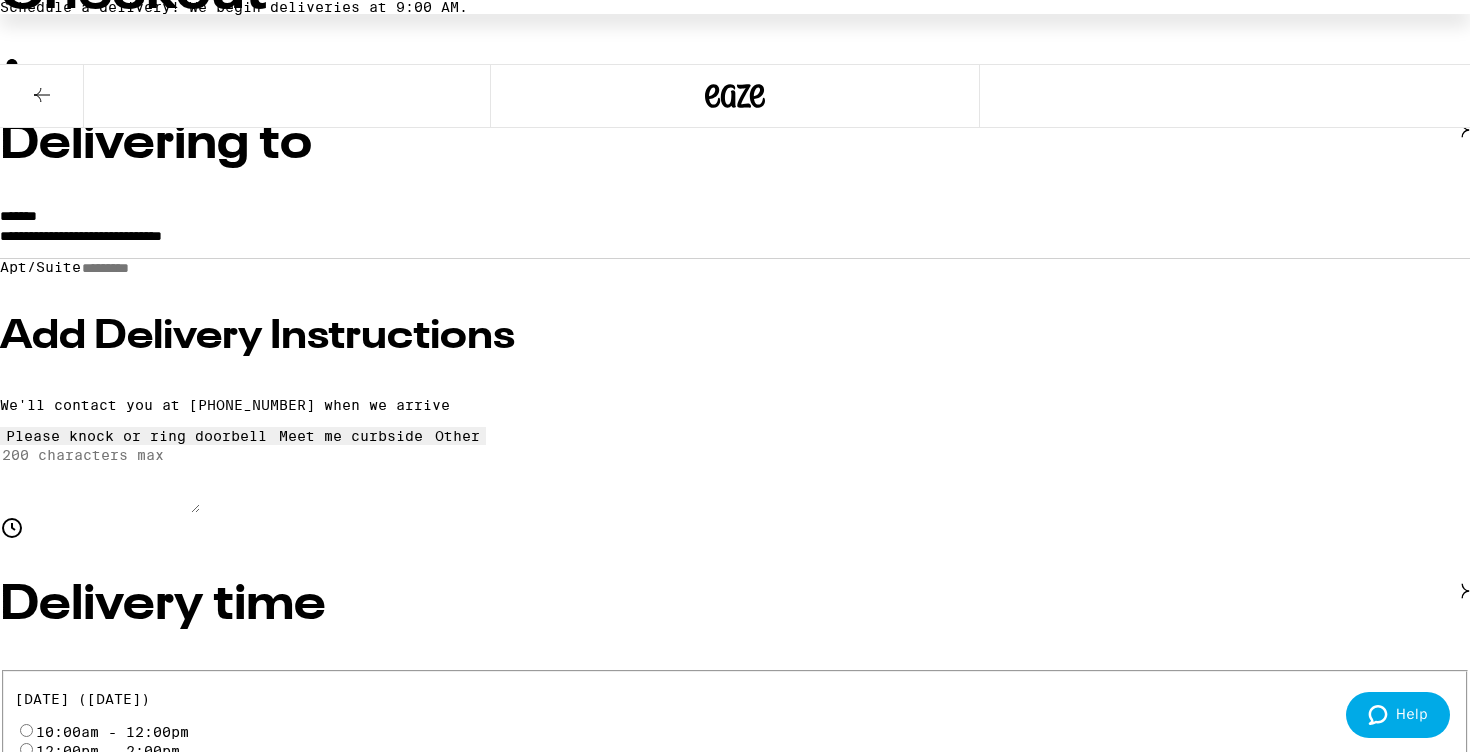 click on "Place Order" at bounding box center (55, 9136) 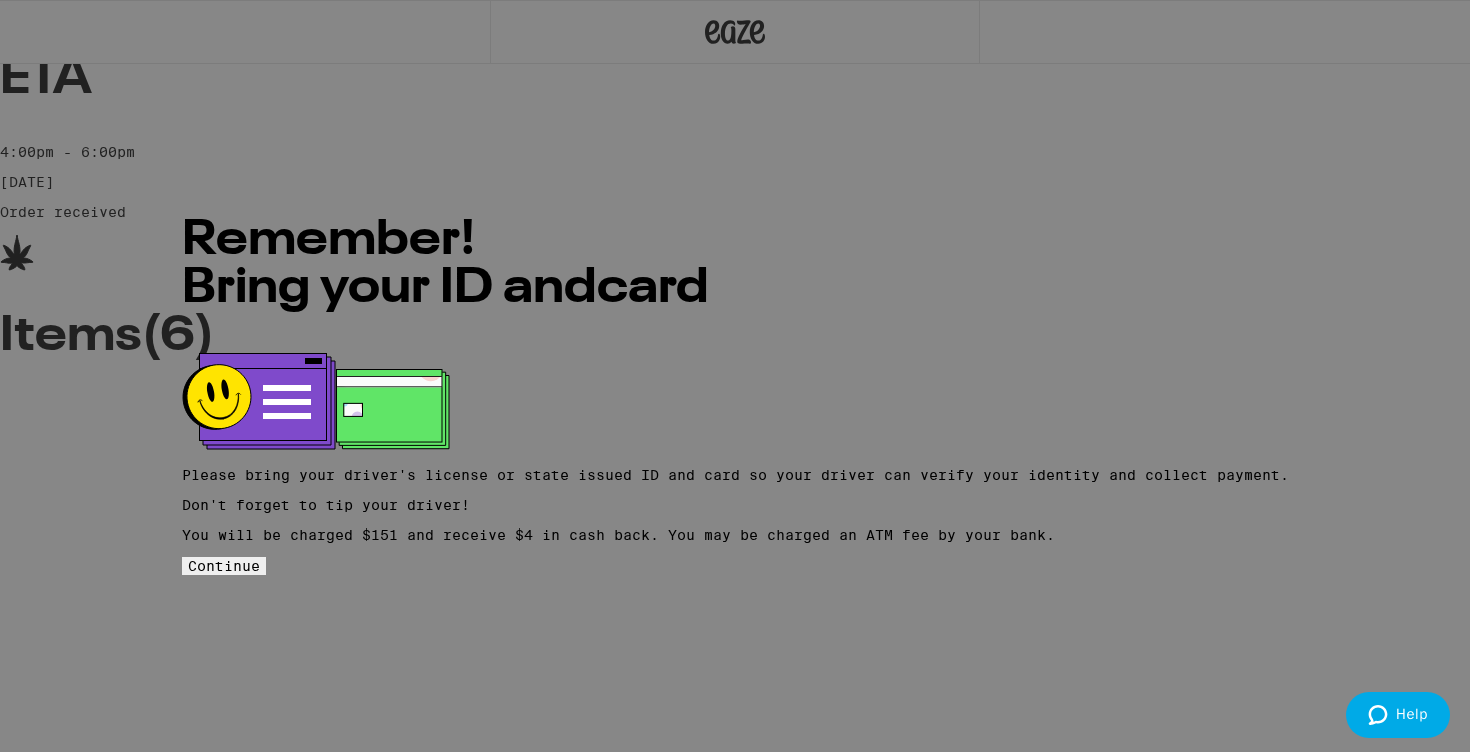 click on "Continue" at bounding box center (224, 566) 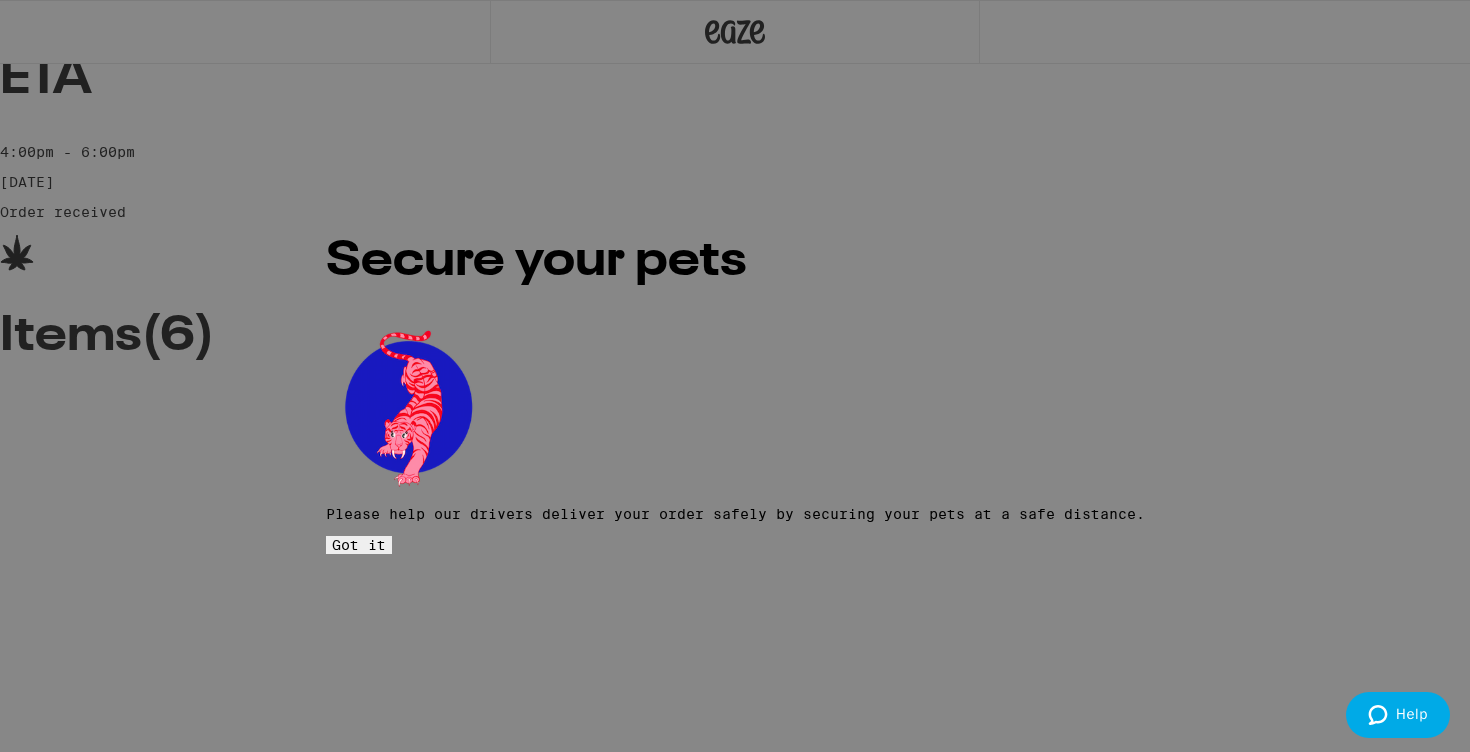 click on "Got it" at bounding box center [359, 545] 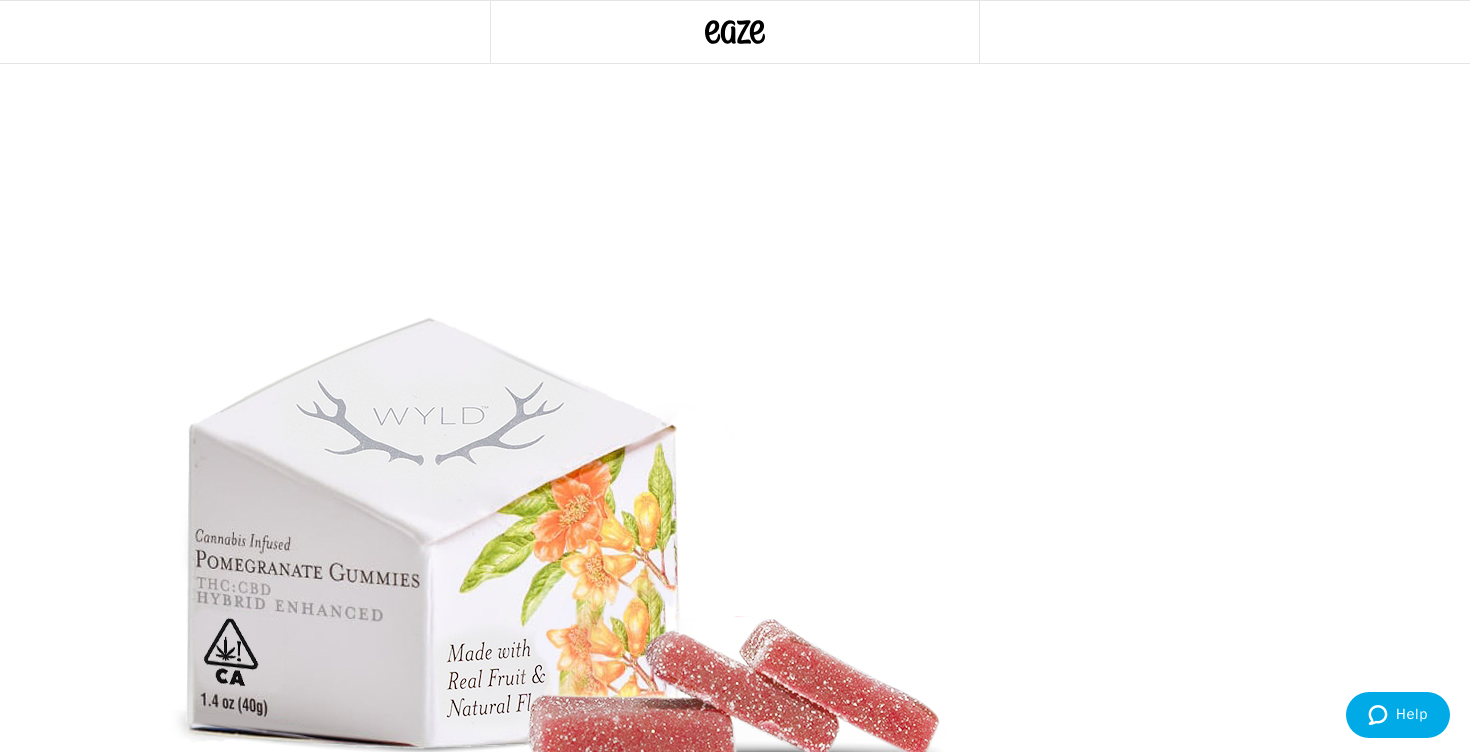 scroll, scrollTop: 432, scrollLeft: 0, axis: vertical 